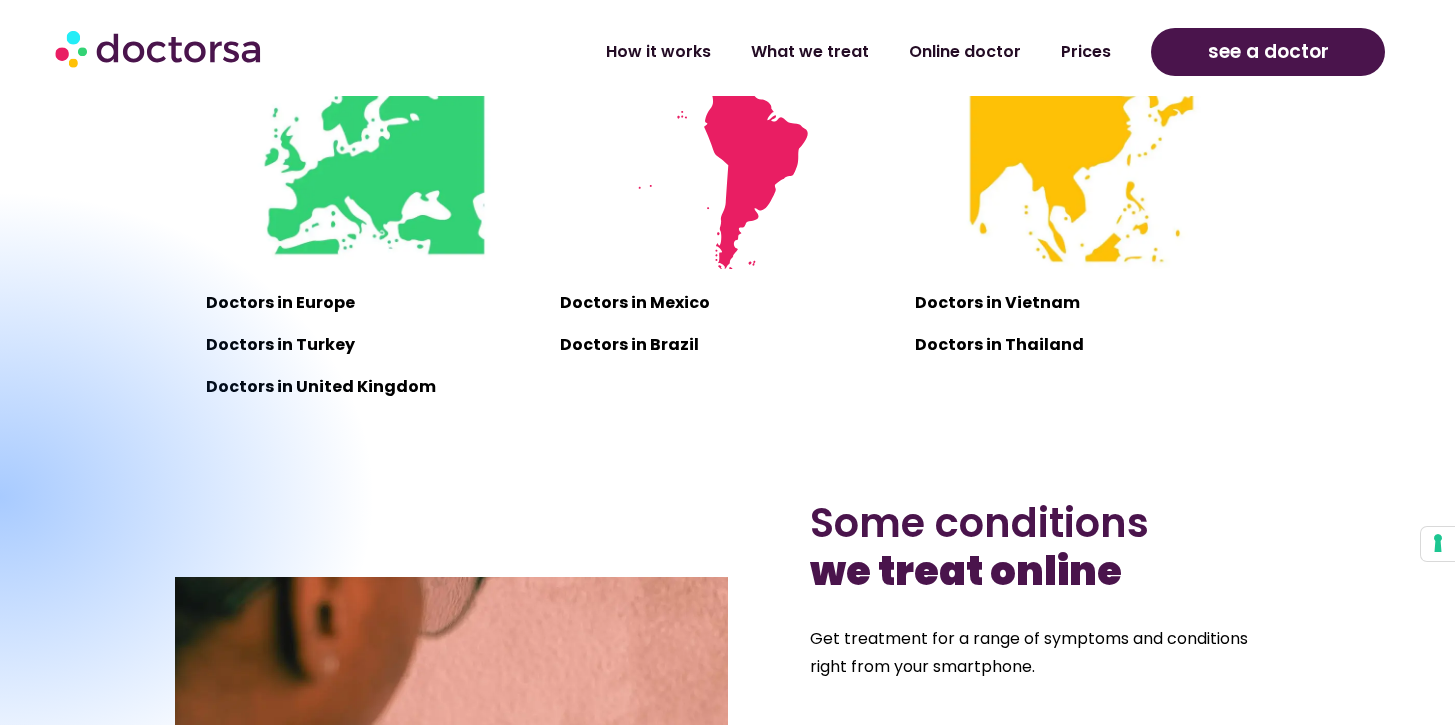 scroll, scrollTop: 1926, scrollLeft: 0, axis: vertical 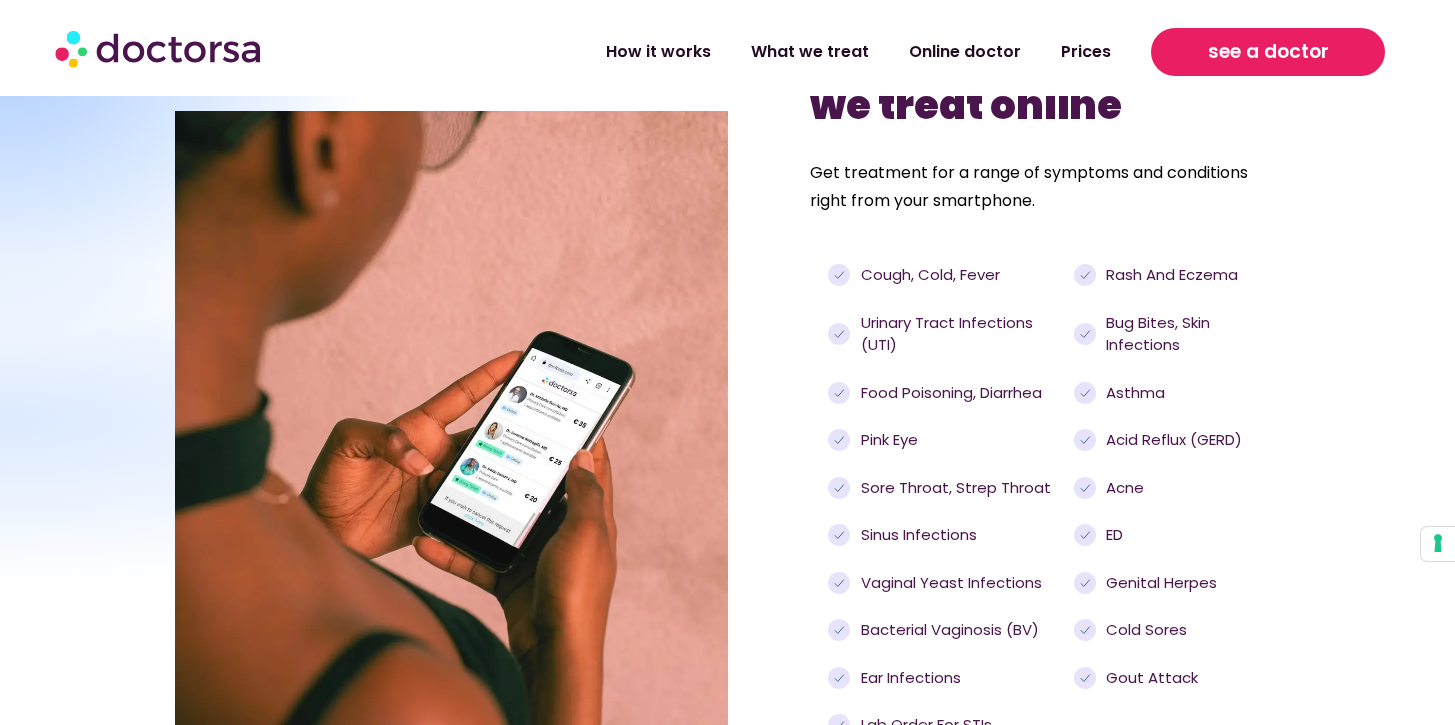 click on "see a doctor" at bounding box center [1268, 52] 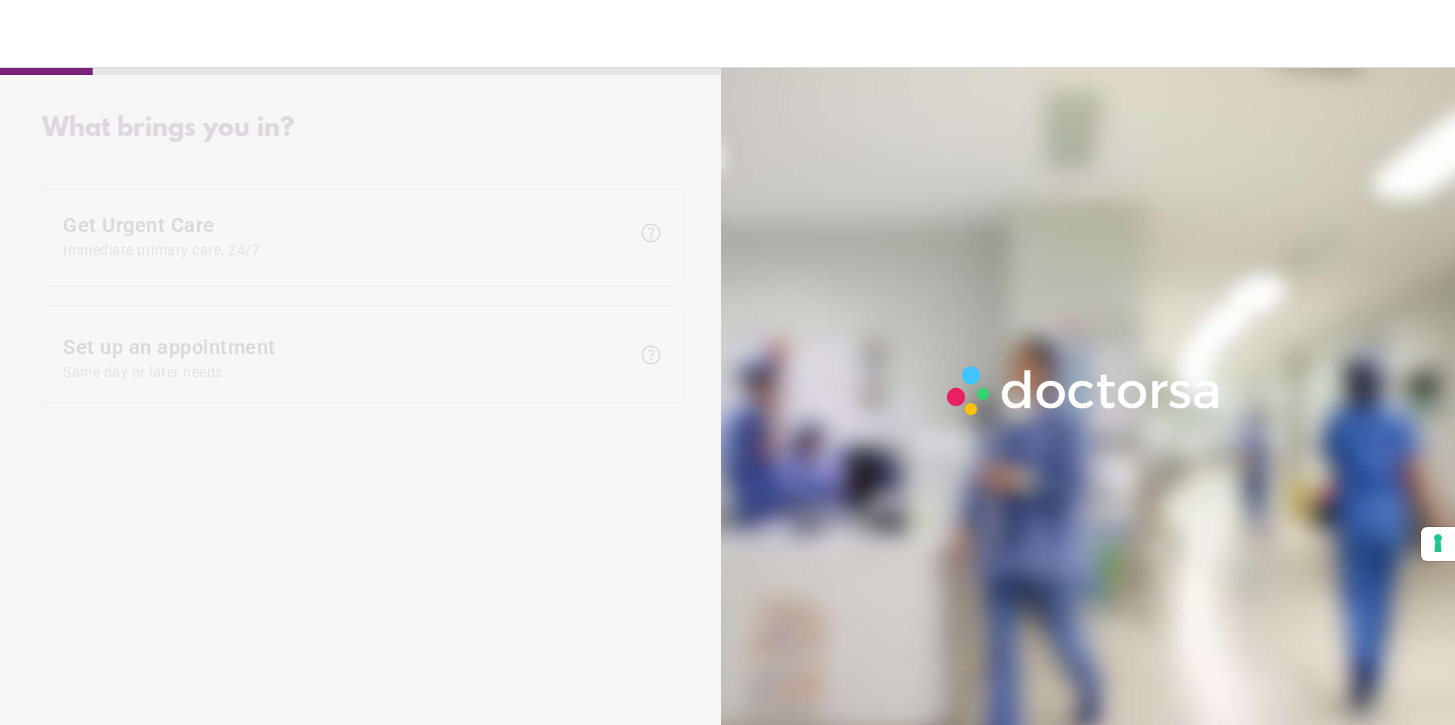 scroll, scrollTop: 0, scrollLeft: 0, axis: both 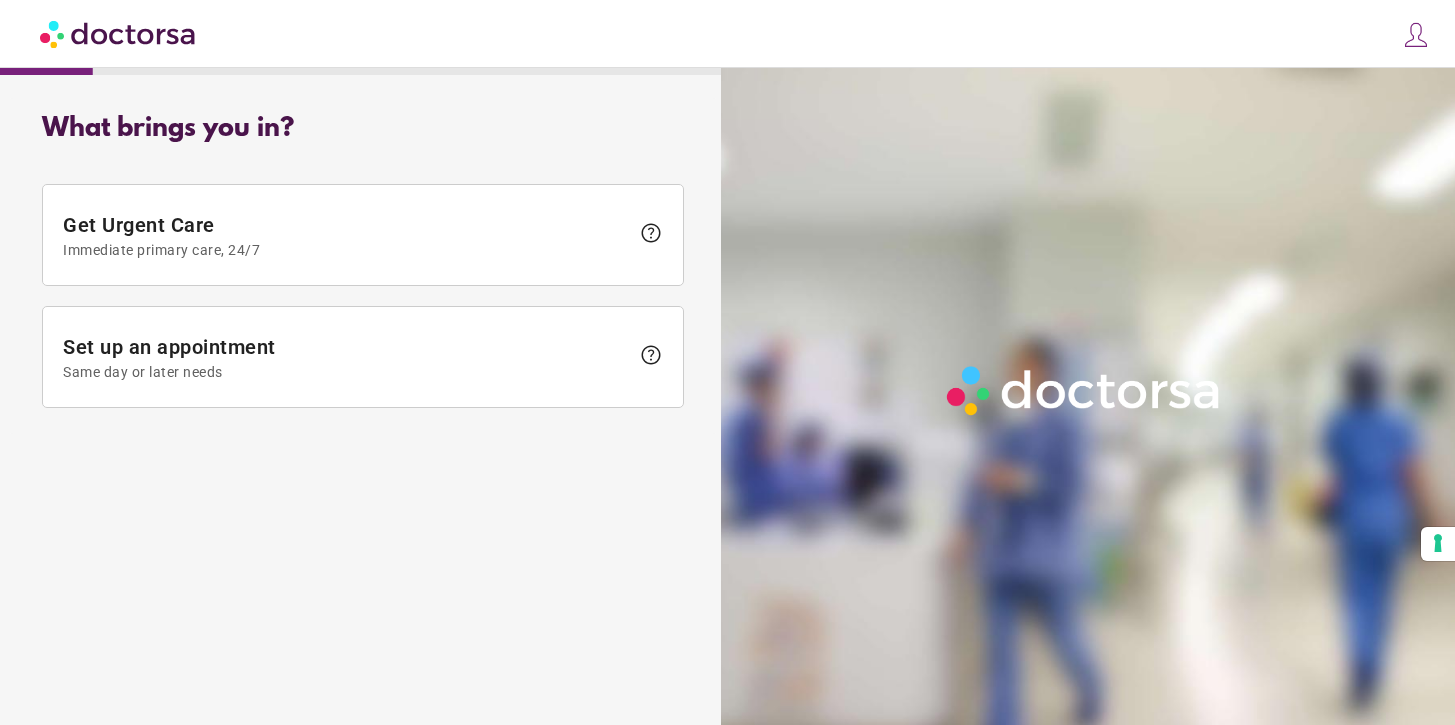 type on "**********" 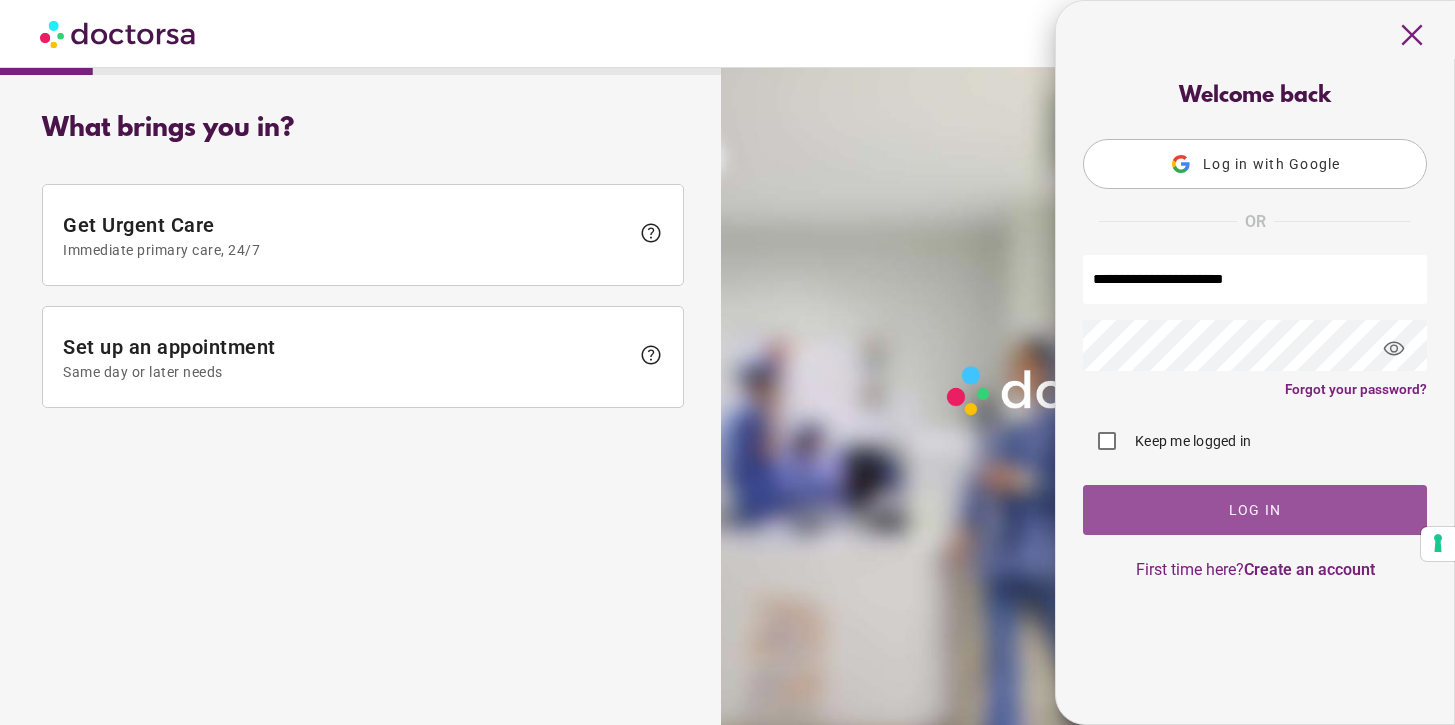 click on "Log In" at bounding box center (1255, 510) 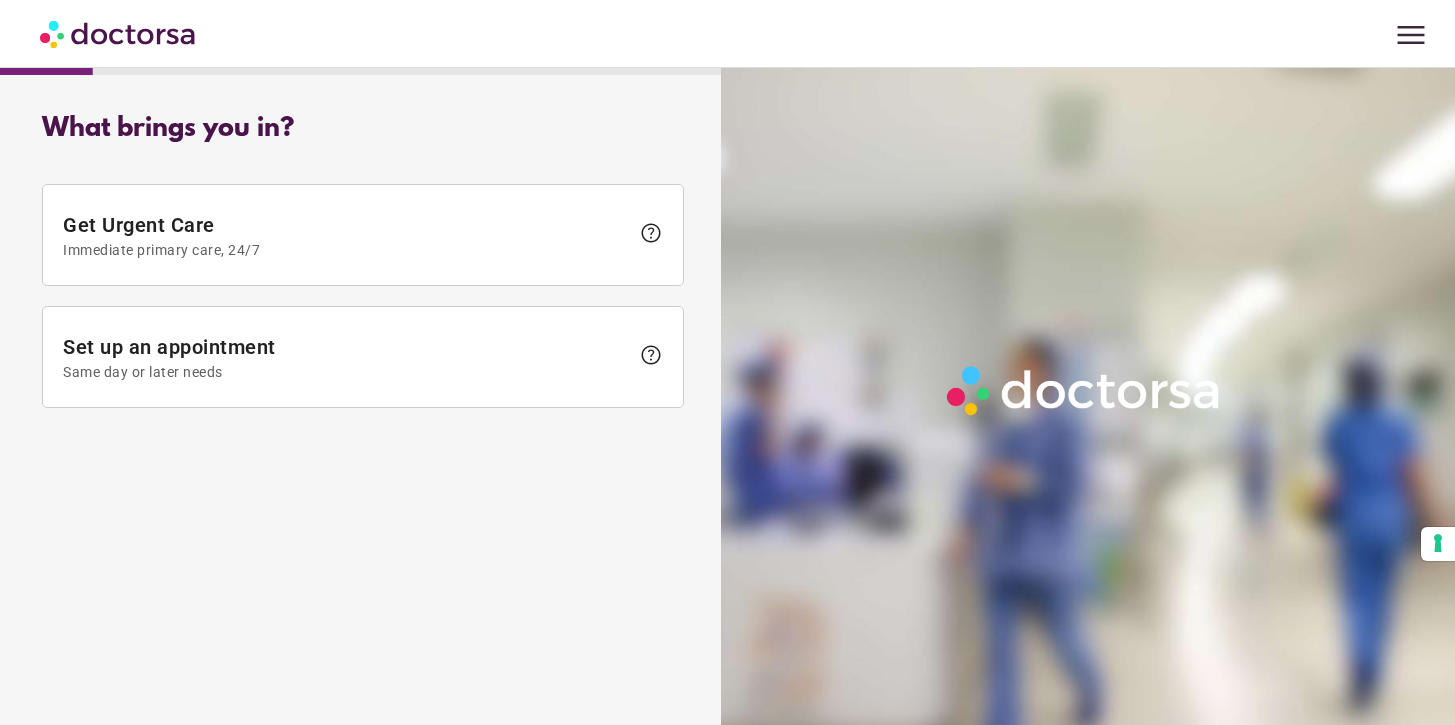 scroll, scrollTop: 0, scrollLeft: 0, axis: both 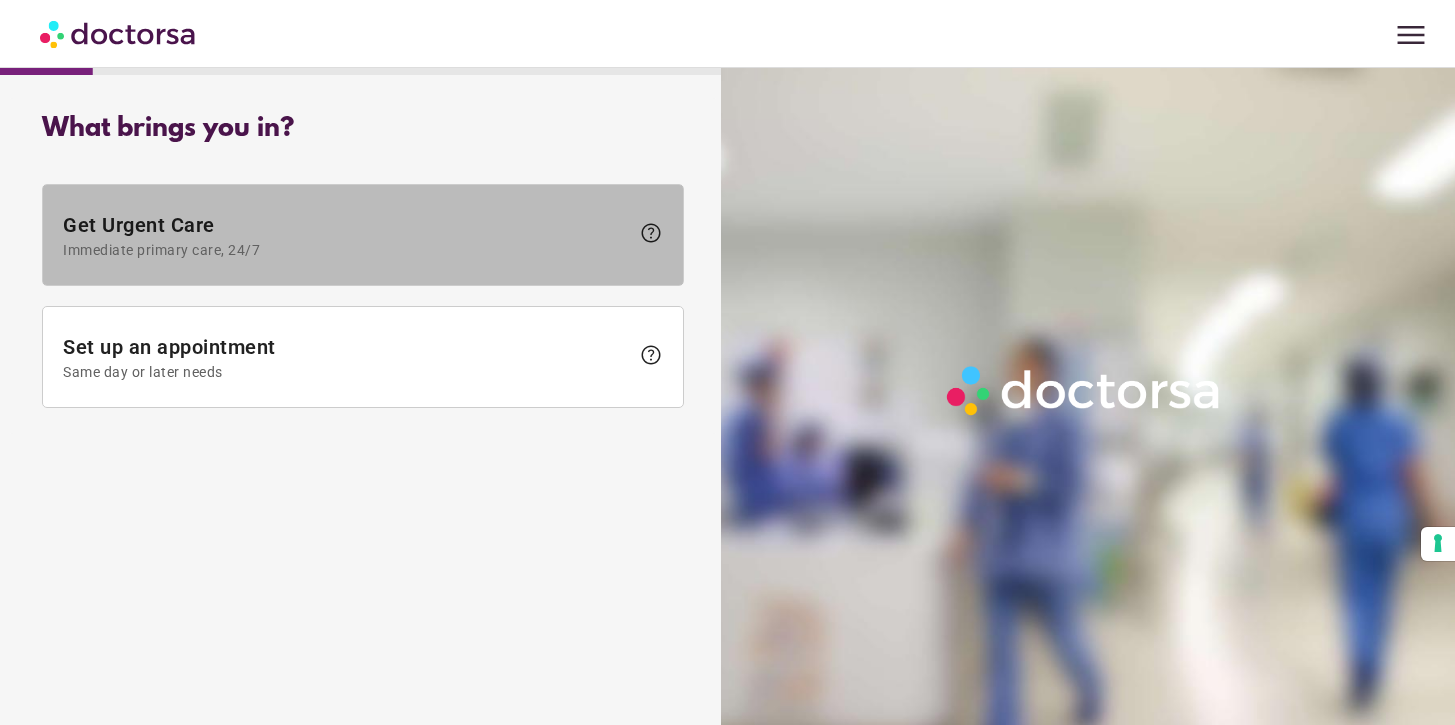 click on "Immediate primary care, 24/7" at bounding box center (346, 250) 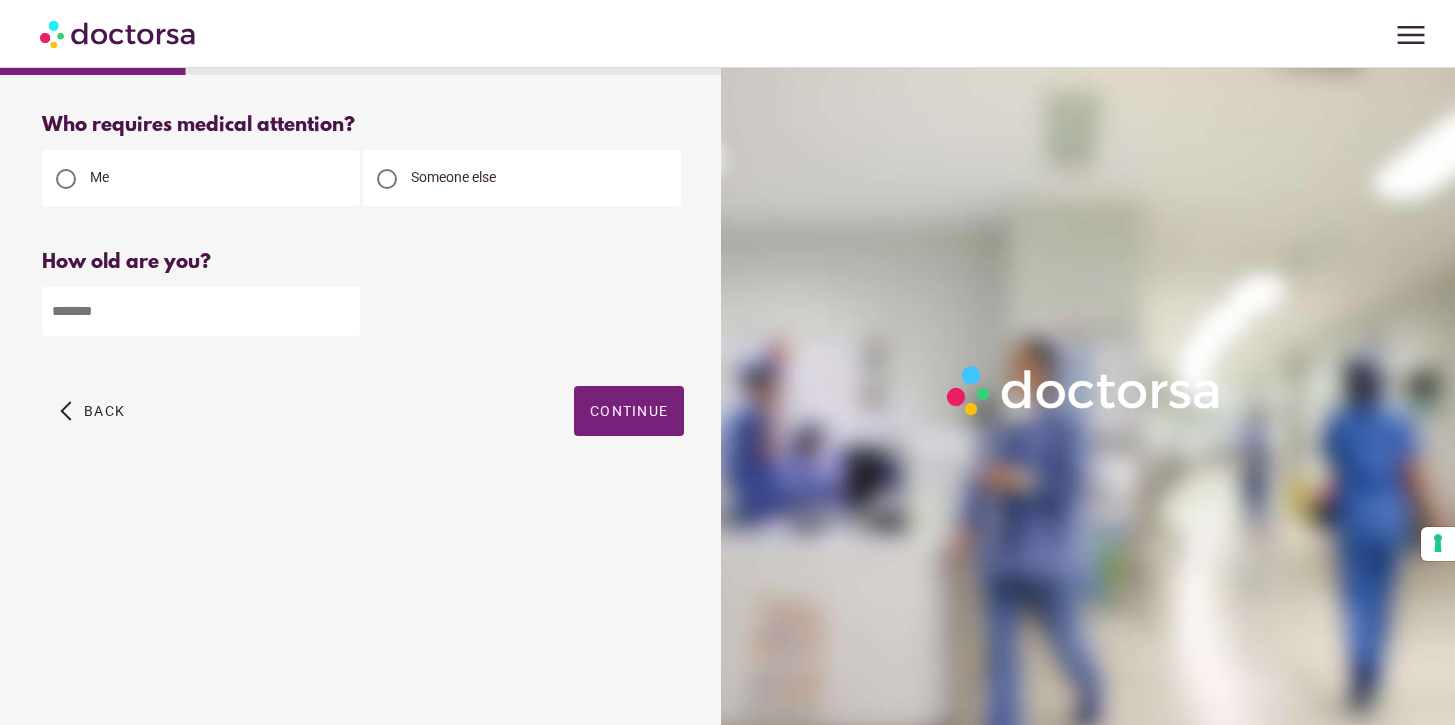 click at bounding box center [201, 311] 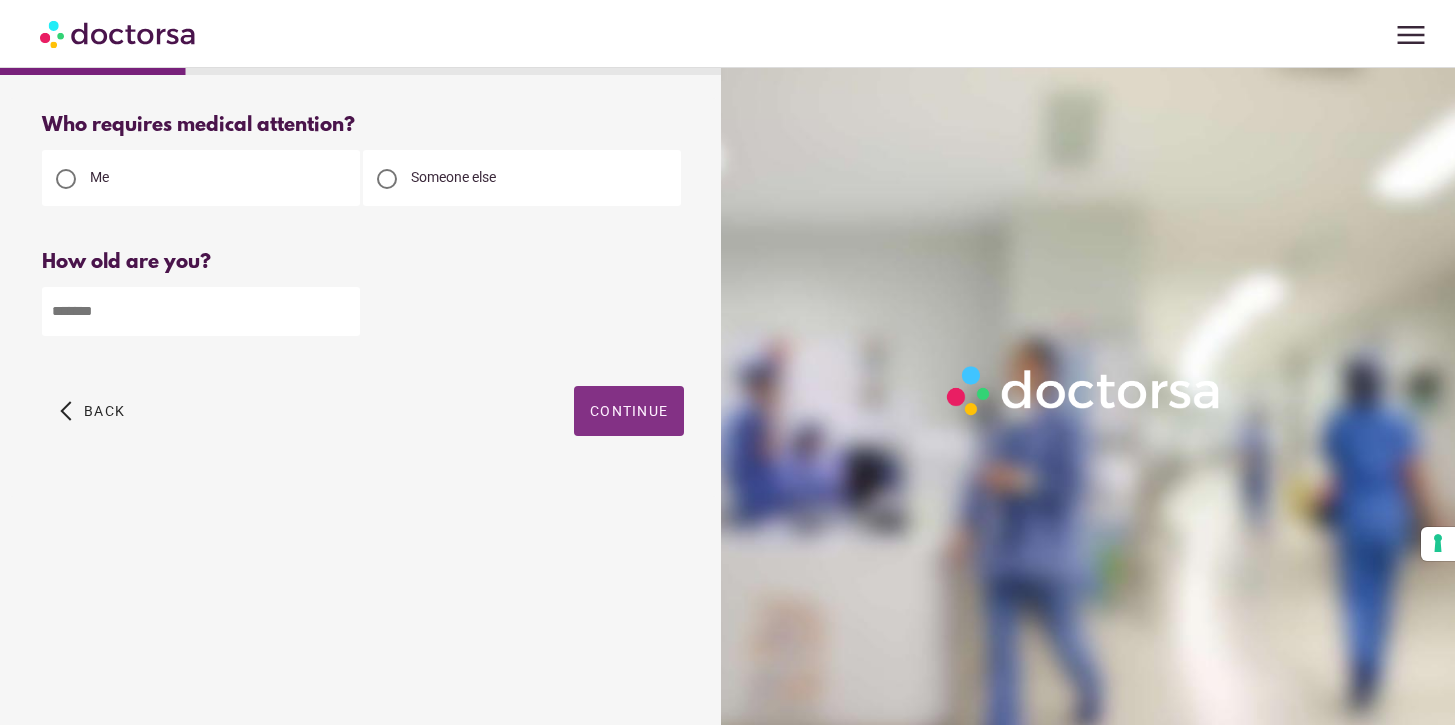 type on "**" 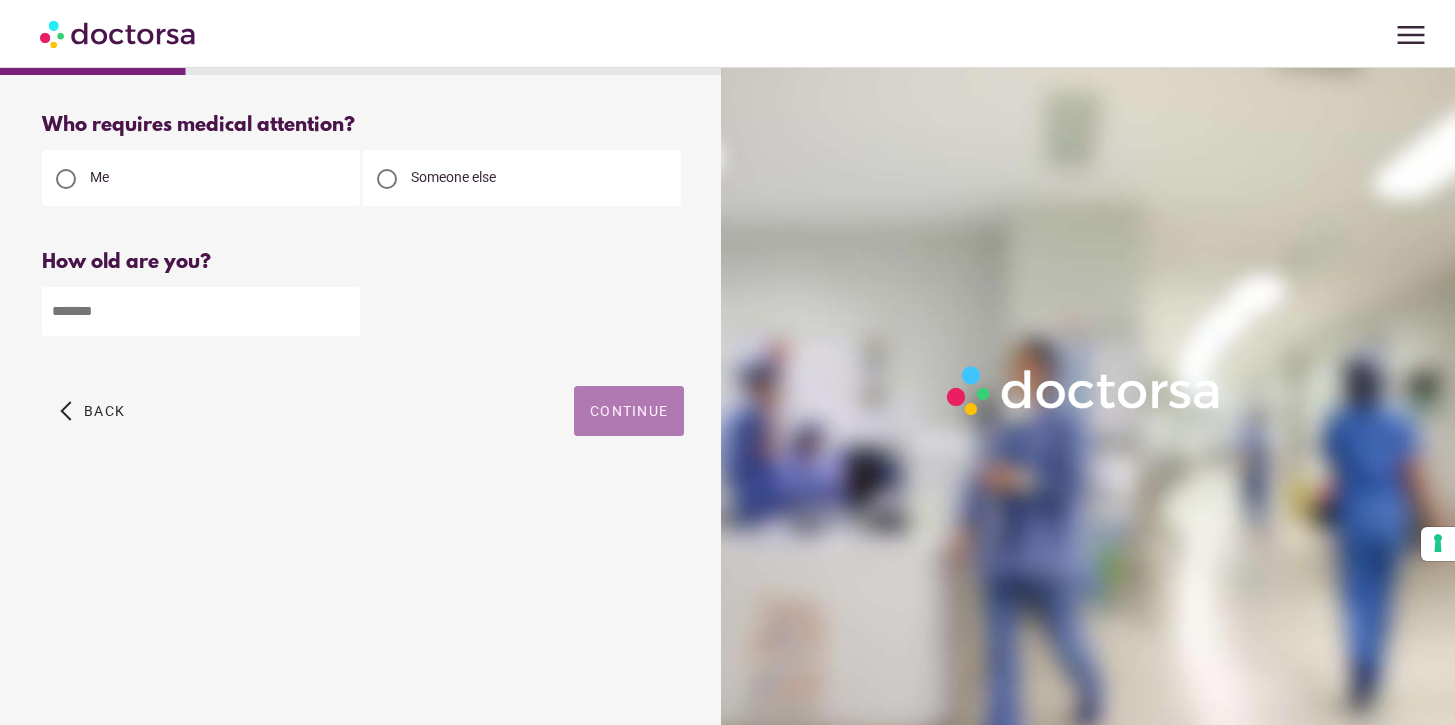 click on "Continue" at bounding box center [629, 411] 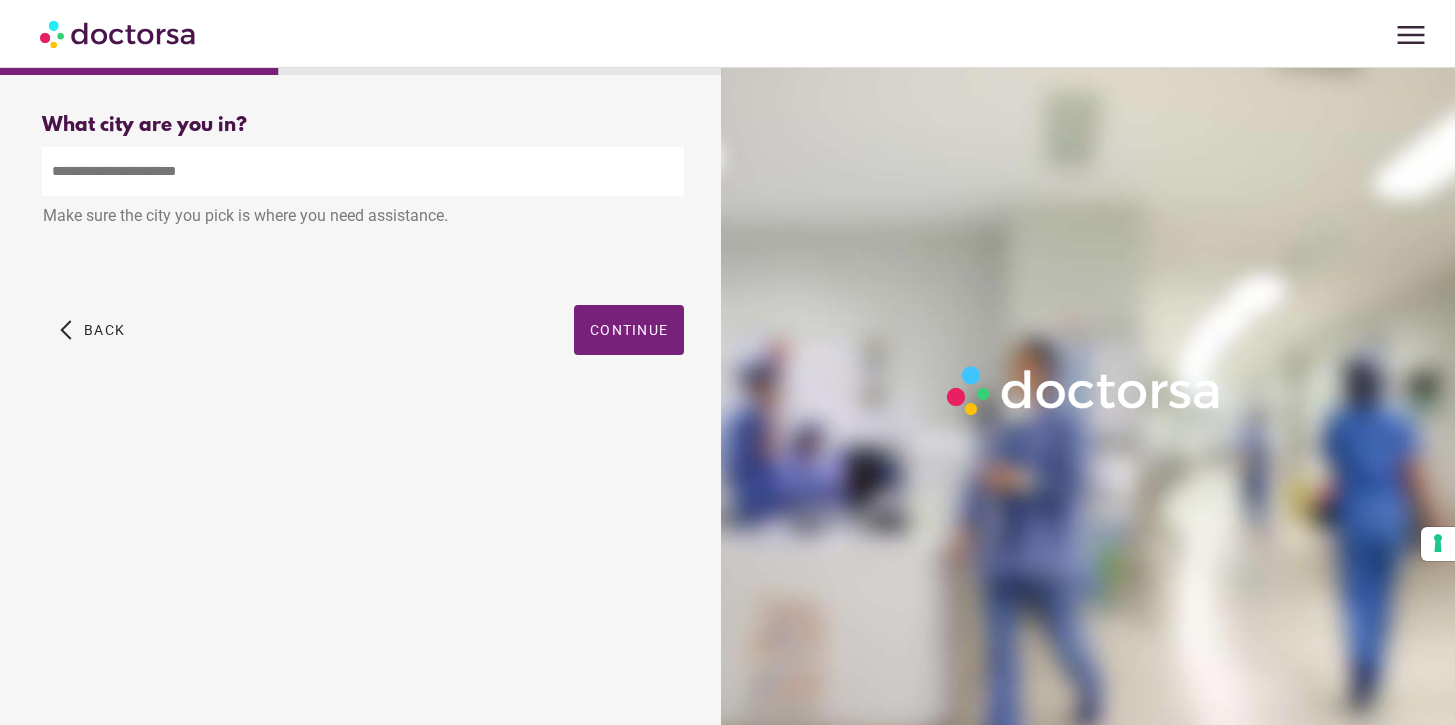 click at bounding box center (363, 171) 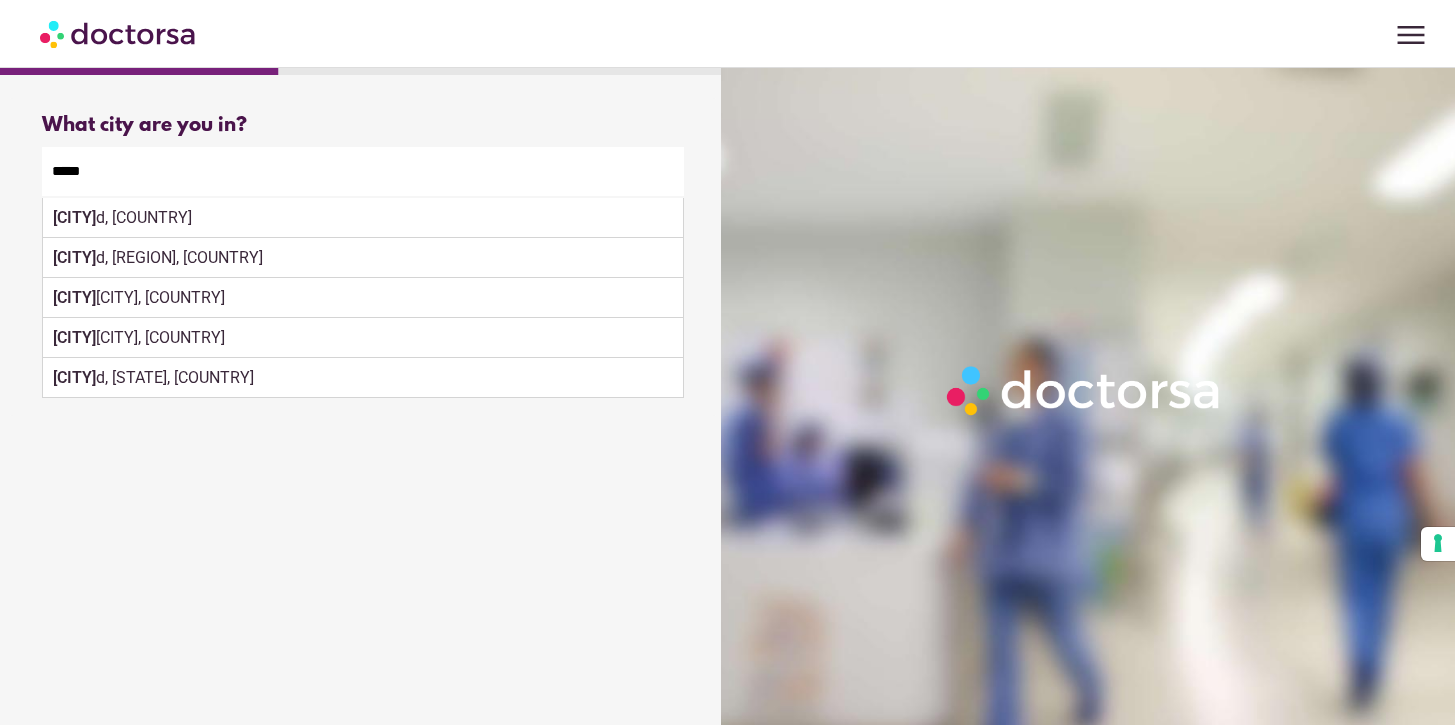 type on "*****" 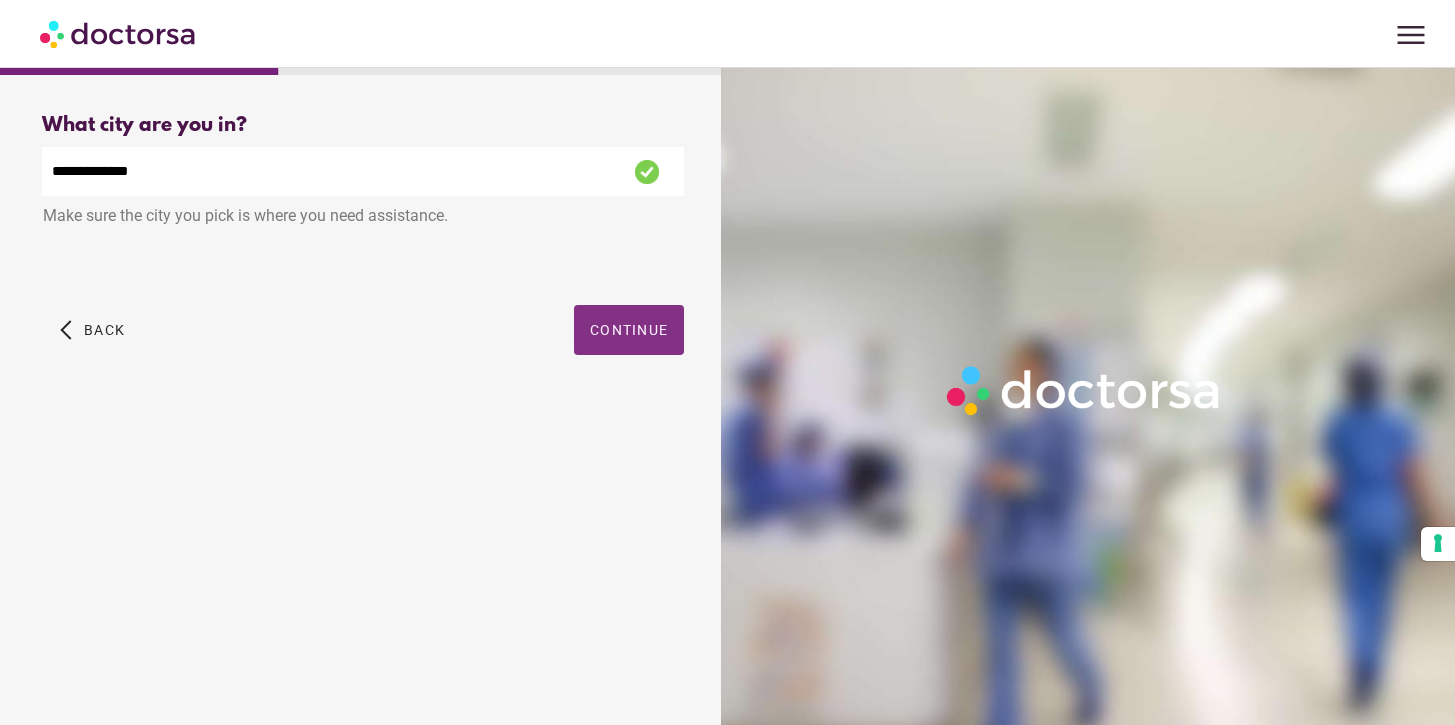 click on "Continue" at bounding box center [629, 330] 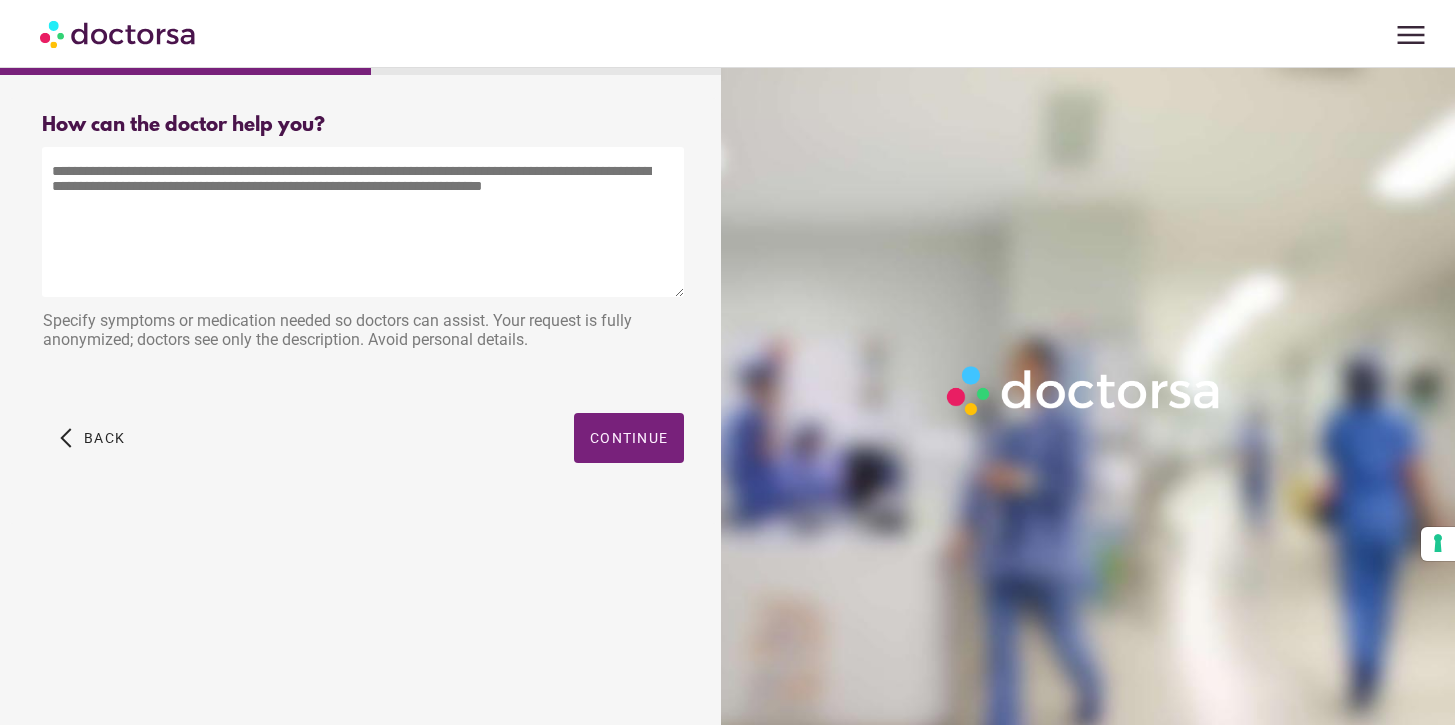 click at bounding box center [363, 222] 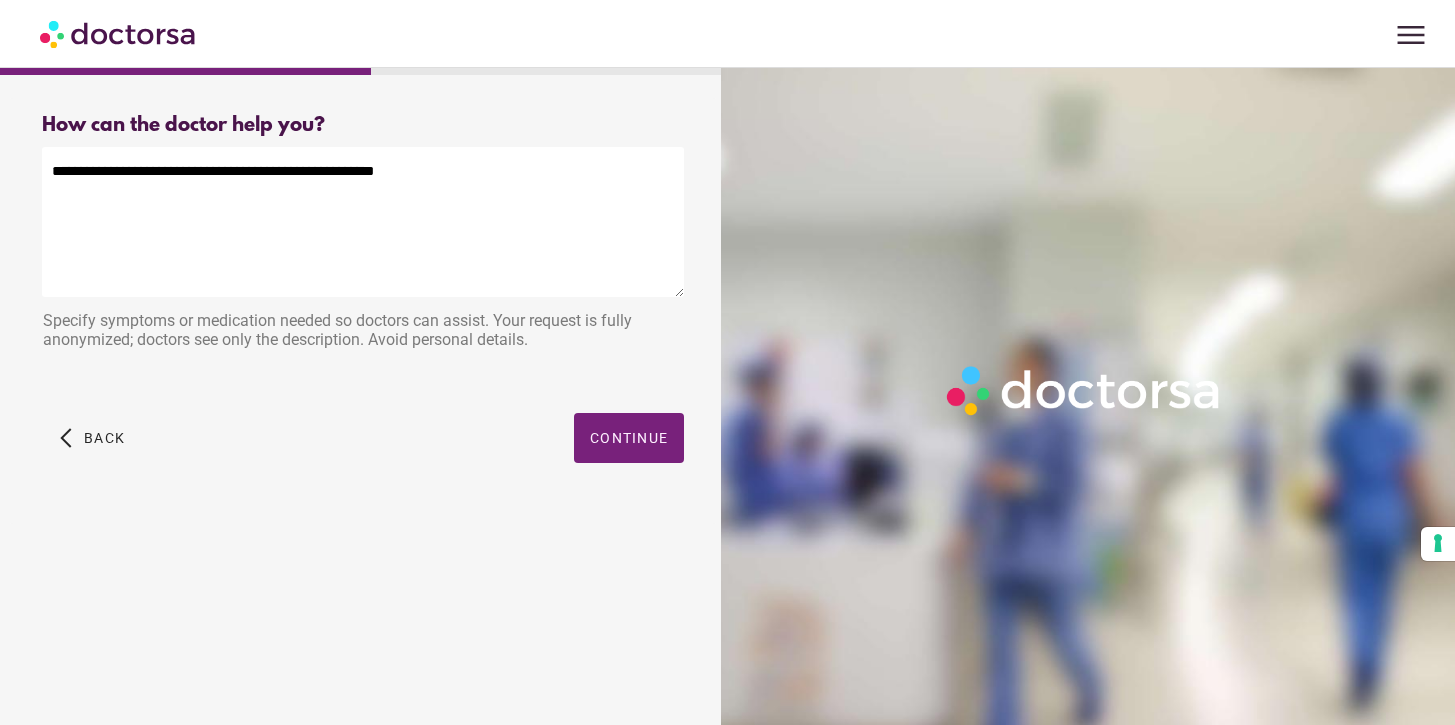 type on "**********" 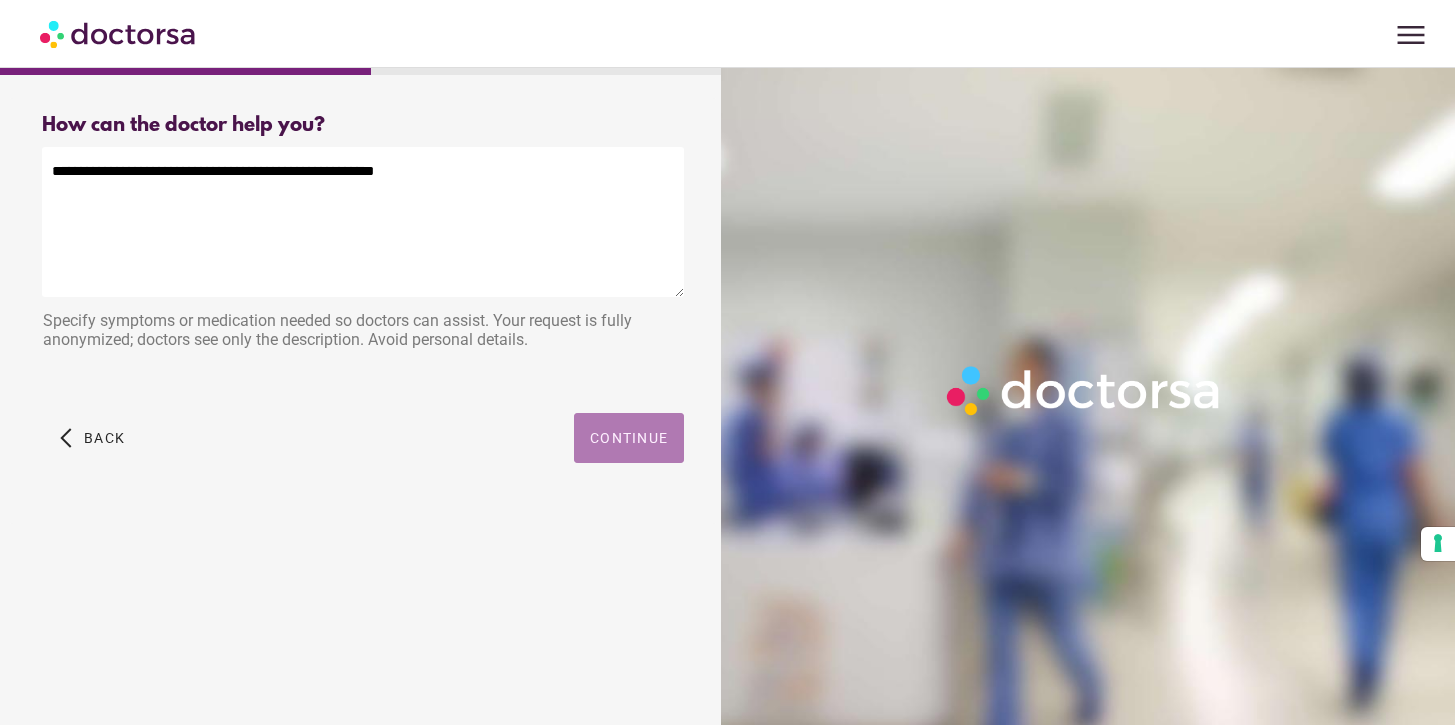 click on "Continue" at bounding box center (629, 438) 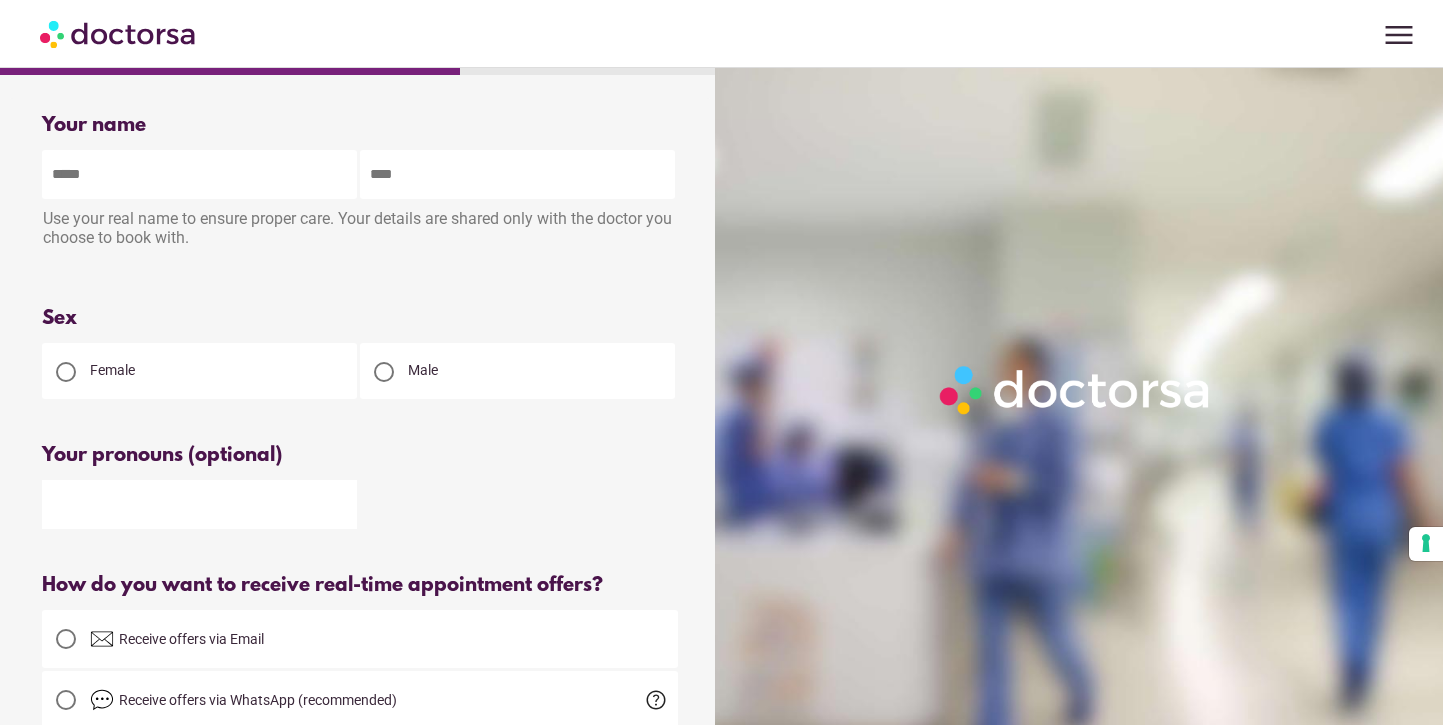 click at bounding box center [199, 174] 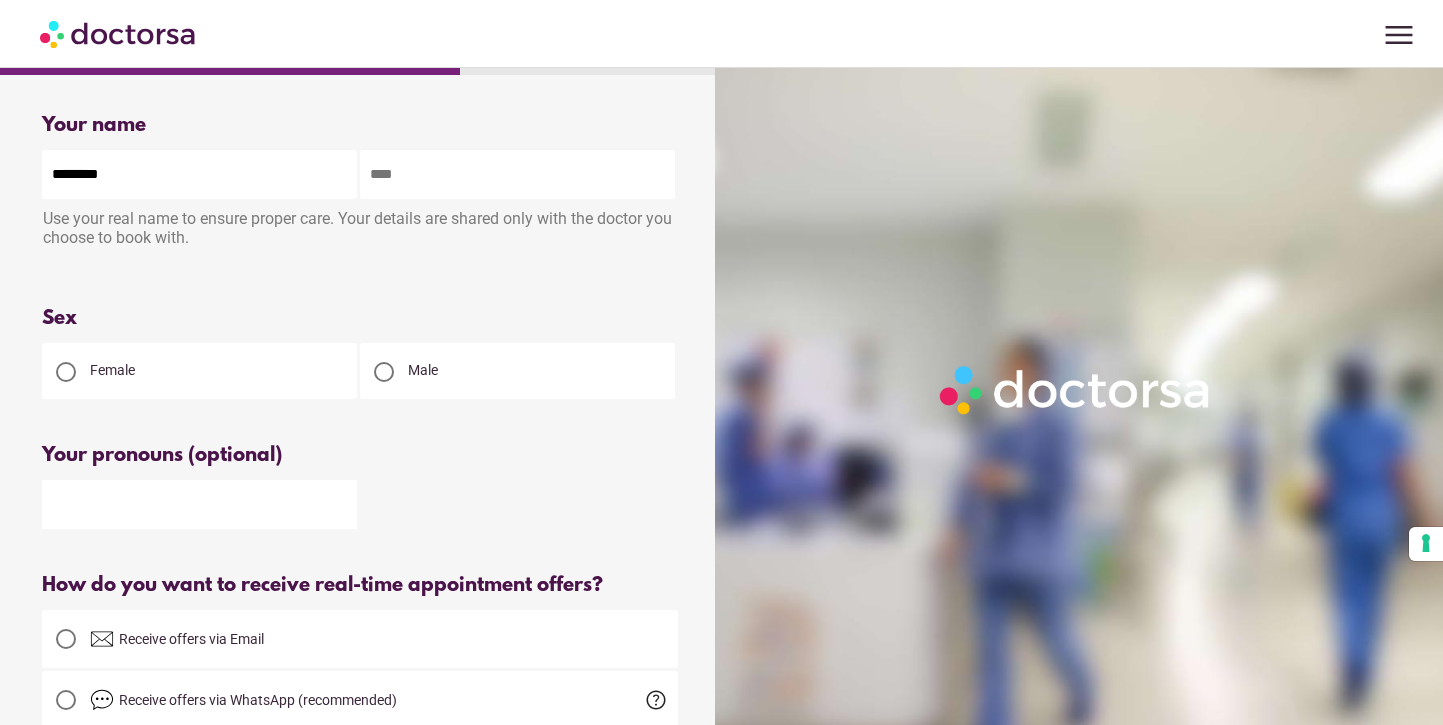type on "******" 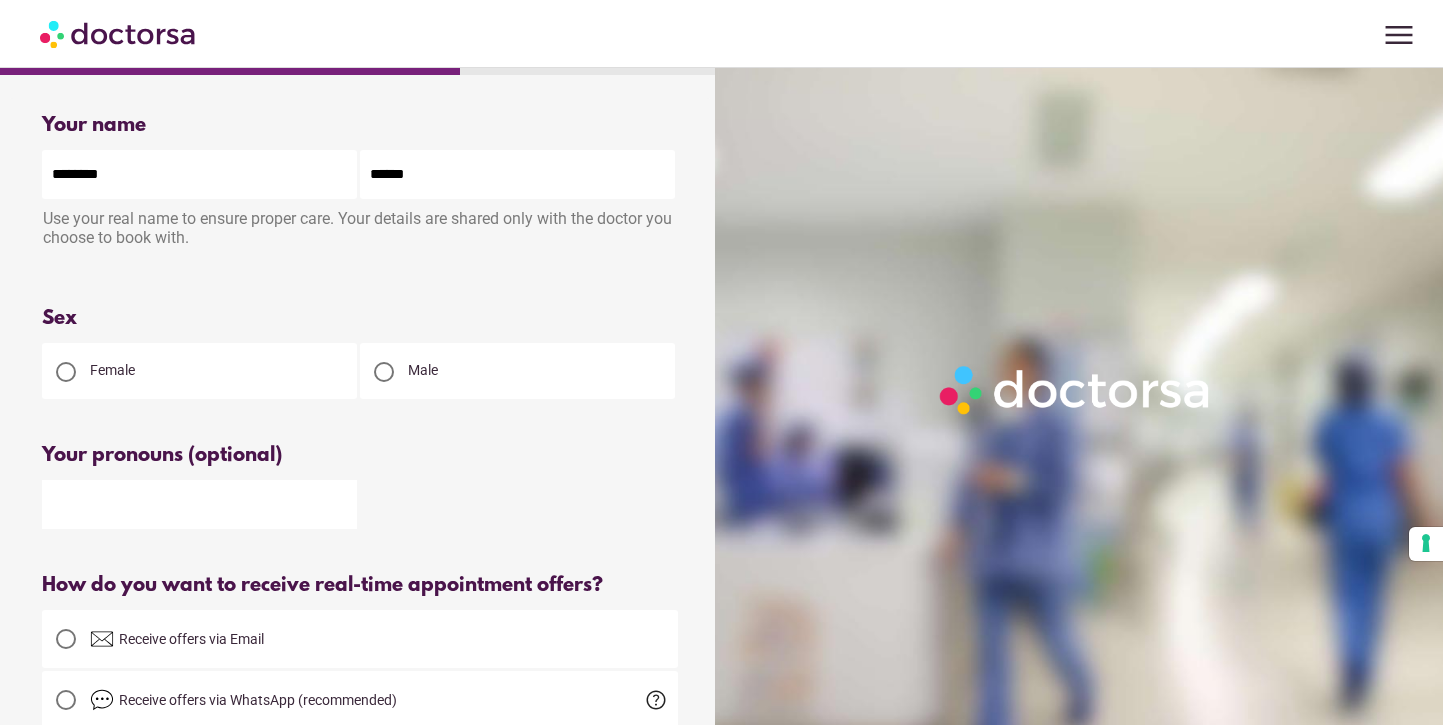 type on "**********" 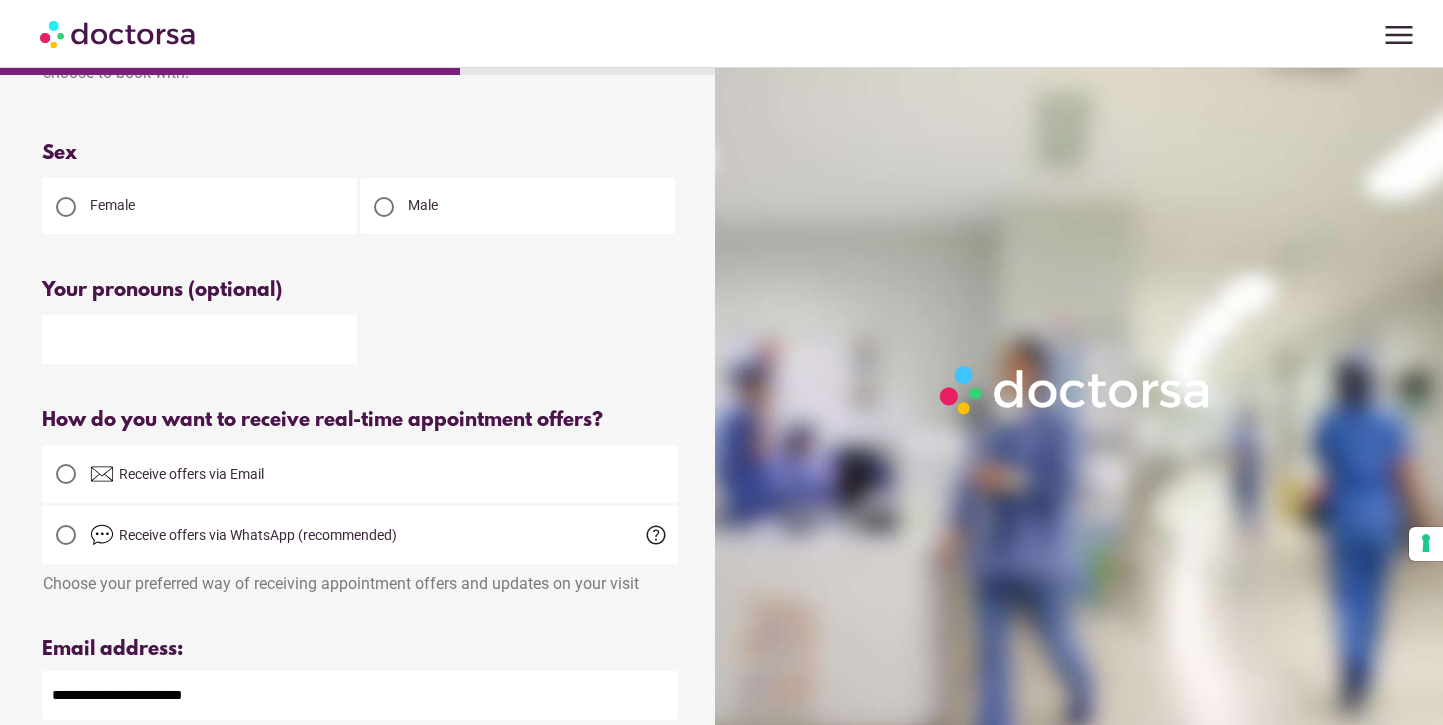 scroll, scrollTop: 406, scrollLeft: 0, axis: vertical 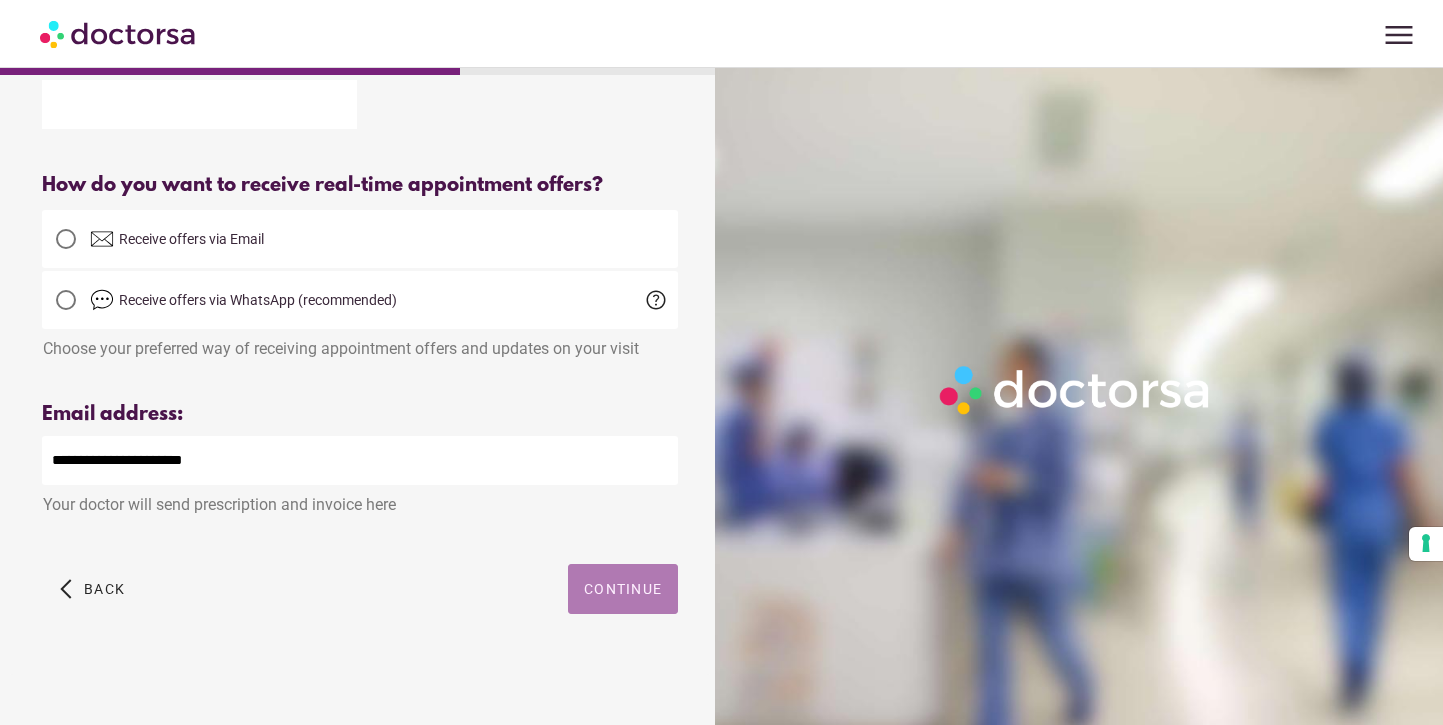 click on "Continue" at bounding box center (623, 589) 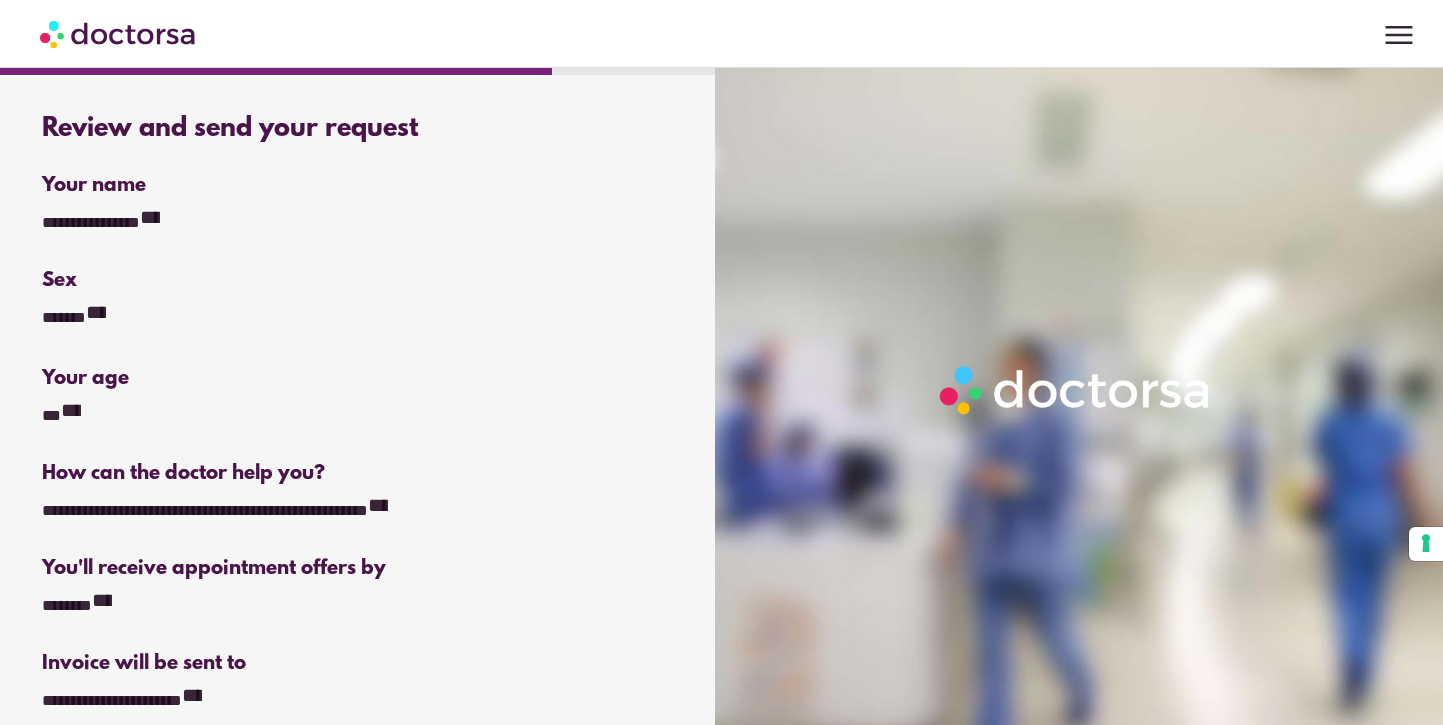scroll, scrollTop: 419, scrollLeft: 0, axis: vertical 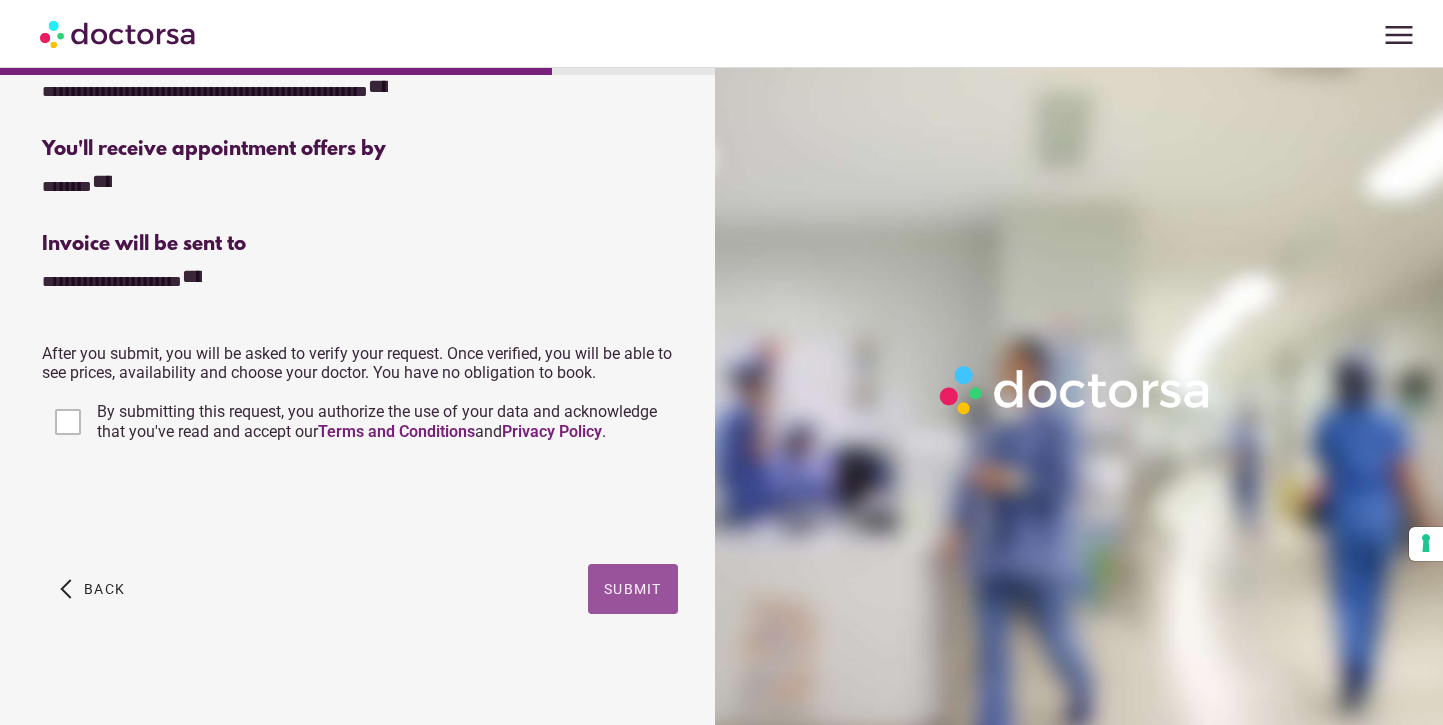 click at bounding box center [633, 589] 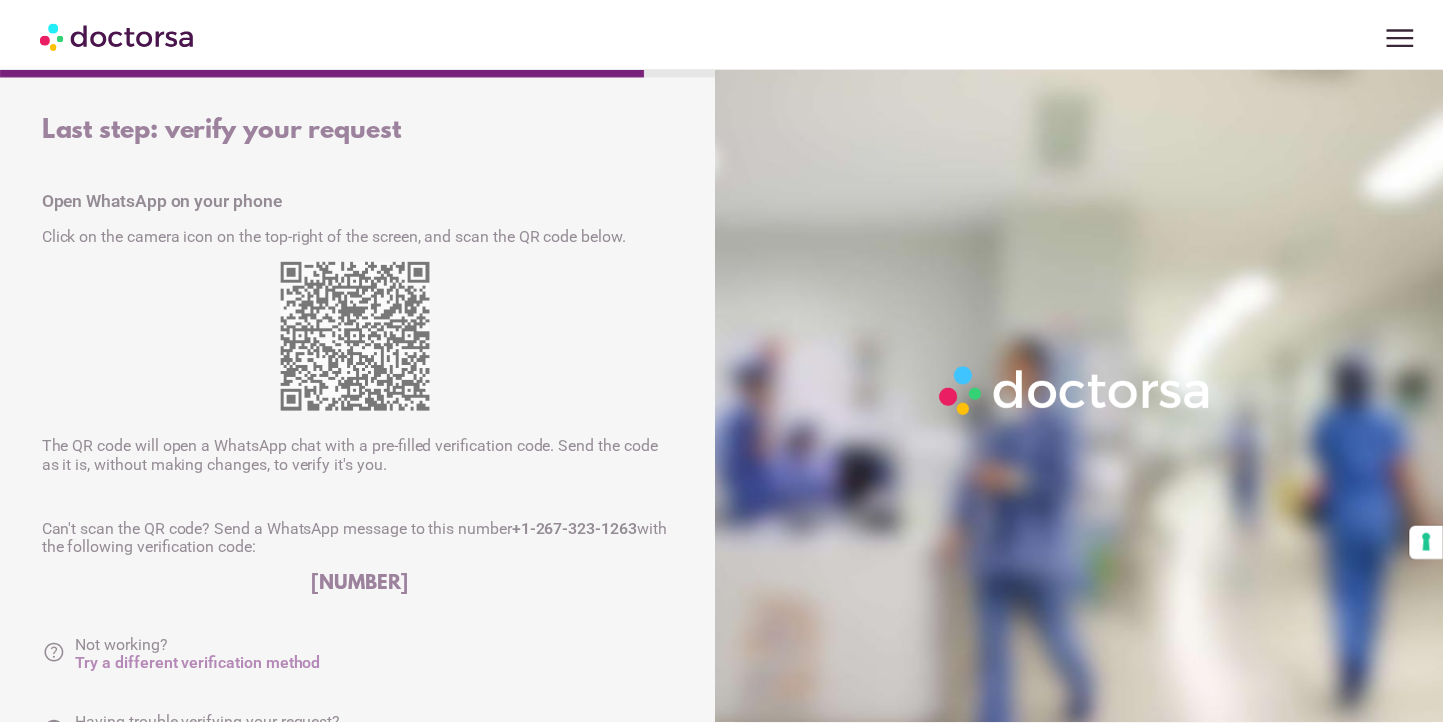 scroll, scrollTop: 0, scrollLeft: 0, axis: both 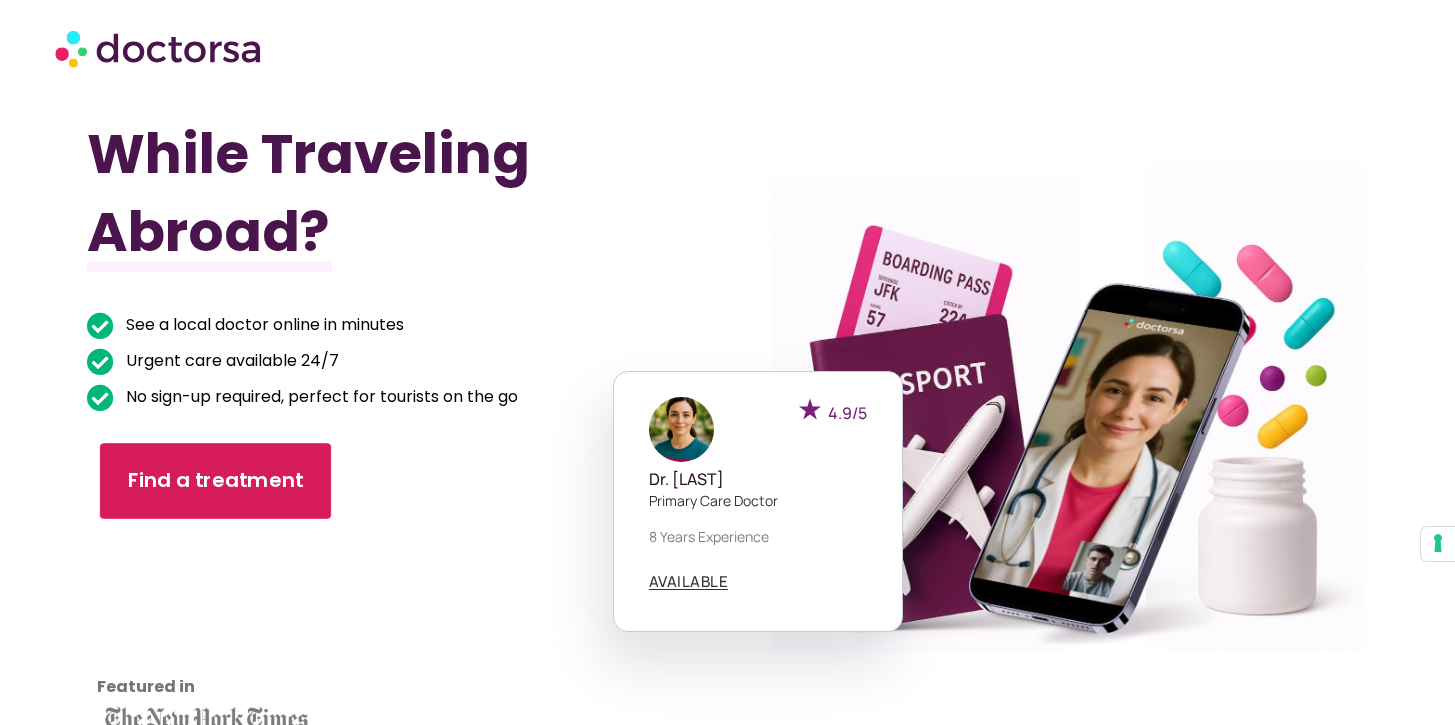 click on "Find a treatment" at bounding box center [216, 481] 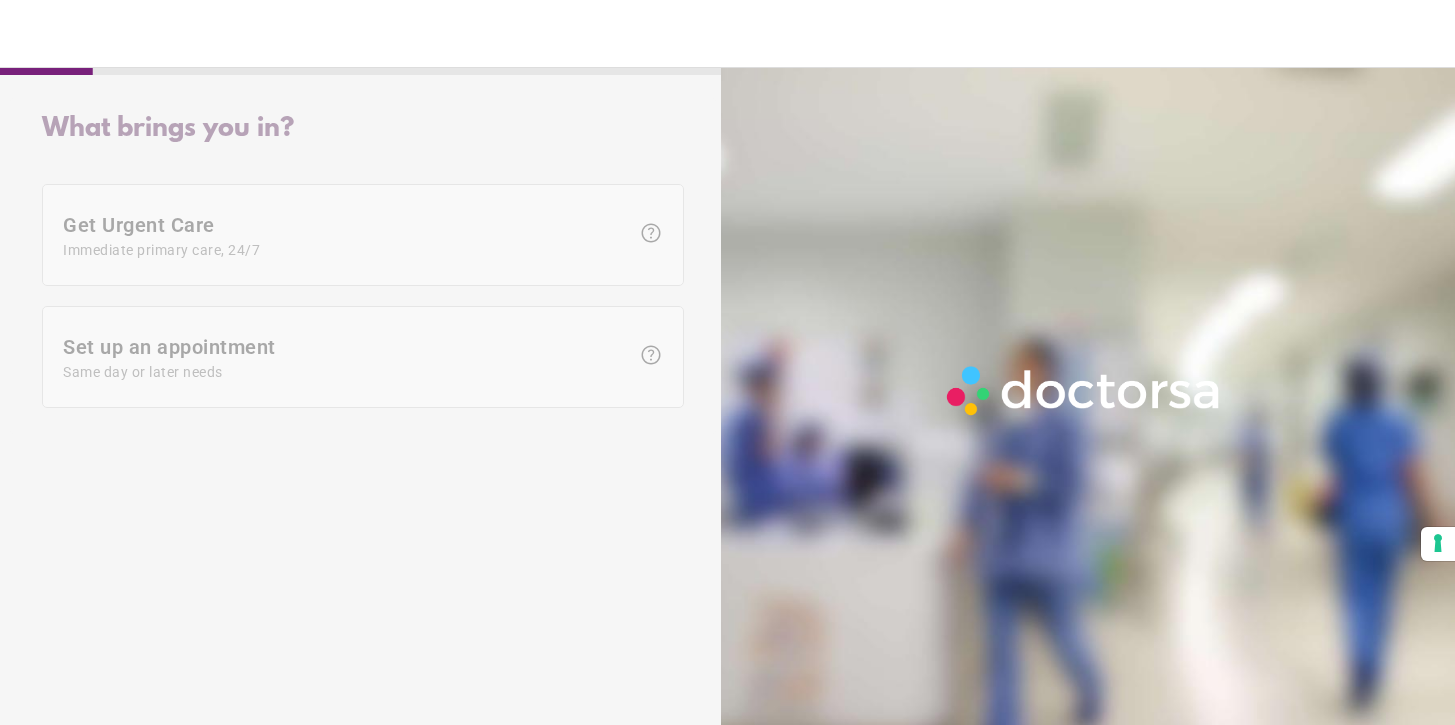 scroll, scrollTop: 0, scrollLeft: 0, axis: both 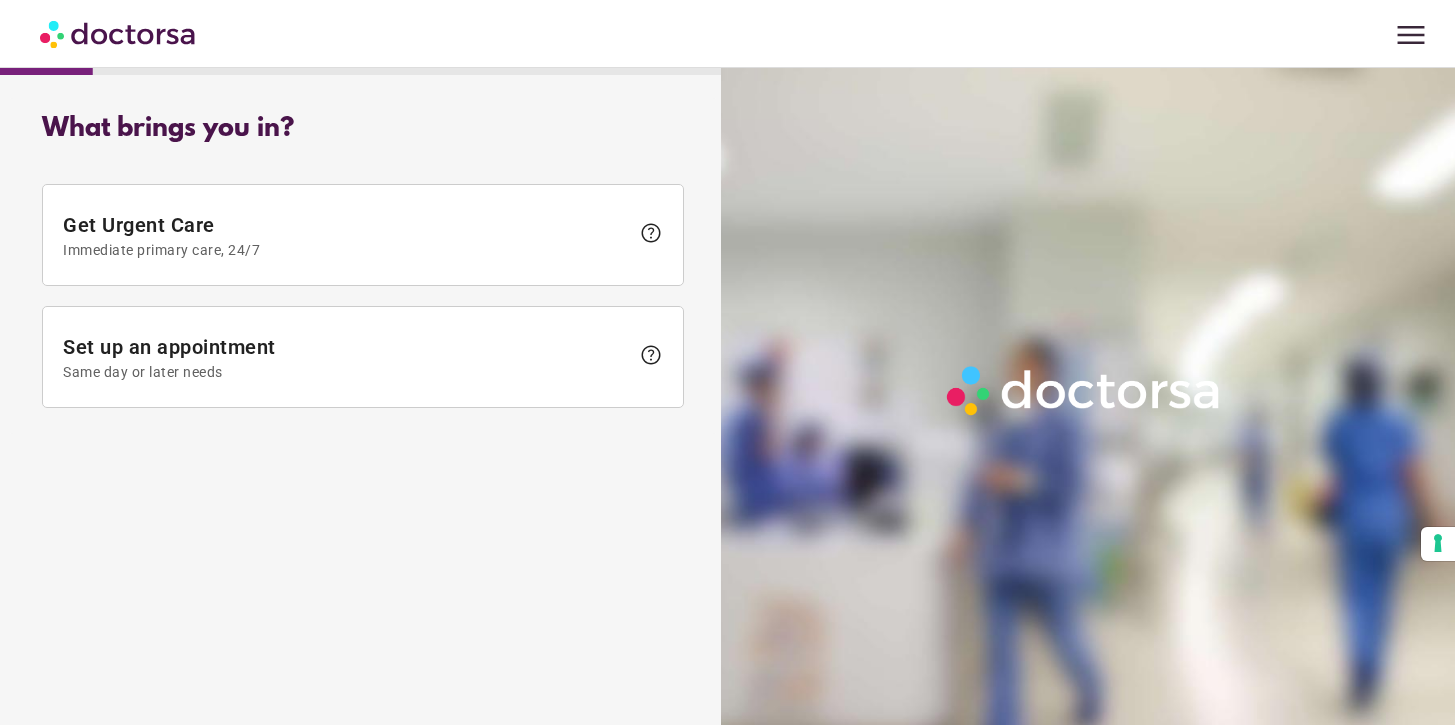 click on "menu" at bounding box center (1411, 35) 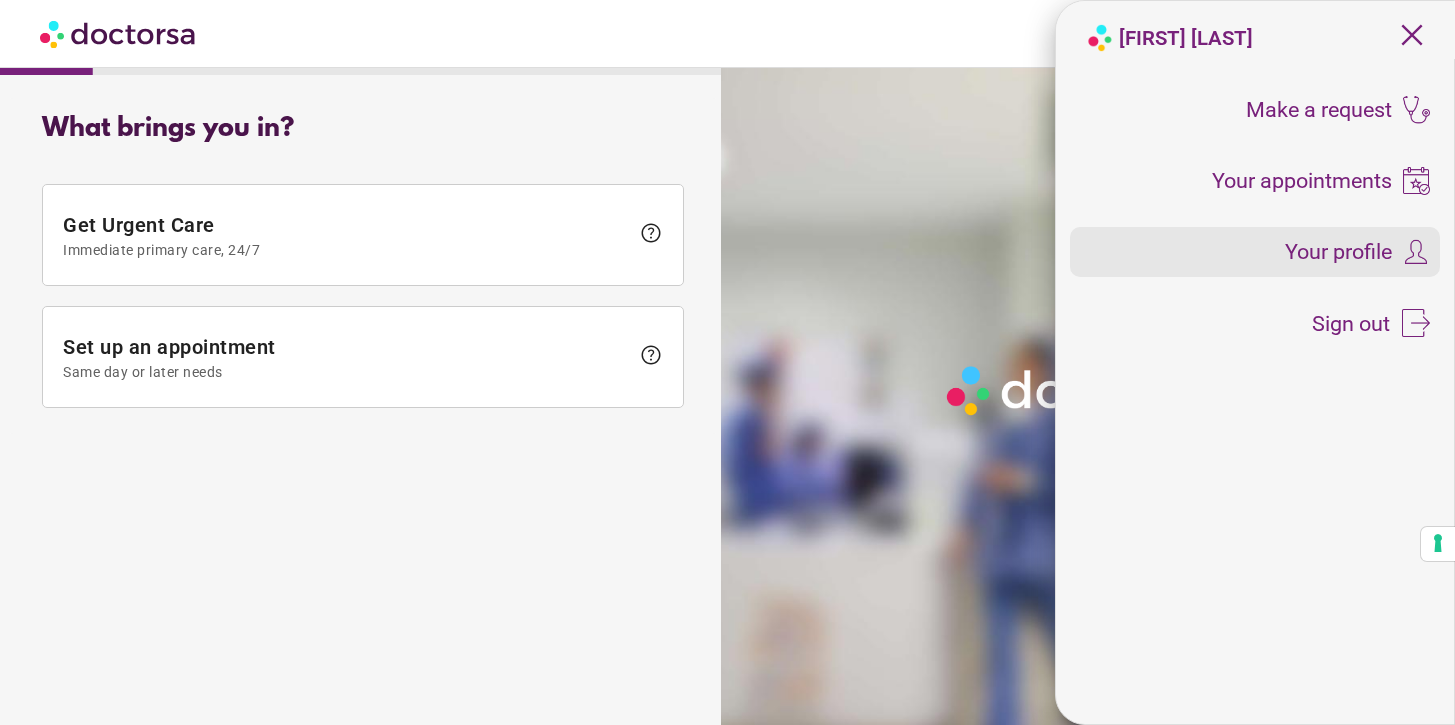 click on "Your profile" at bounding box center (1255, 252) 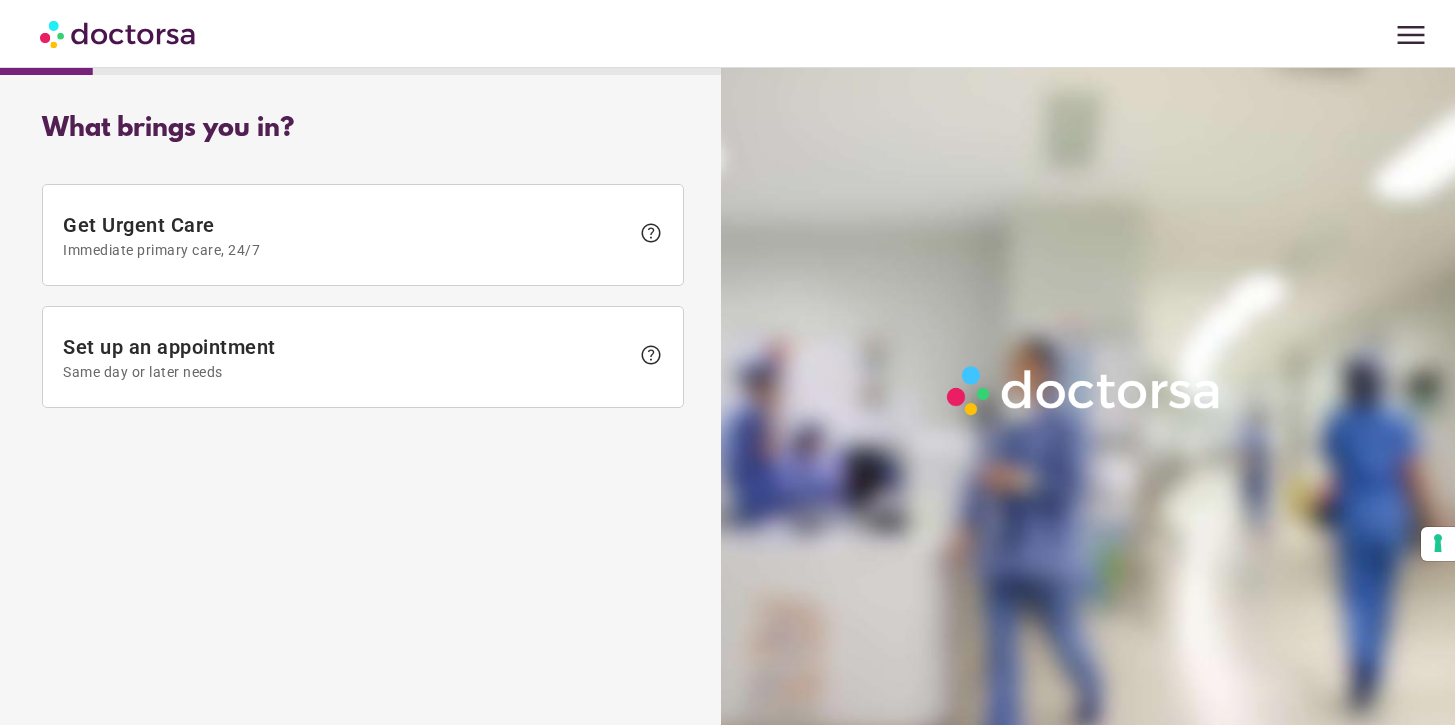 scroll, scrollTop: 0, scrollLeft: 0, axis: both 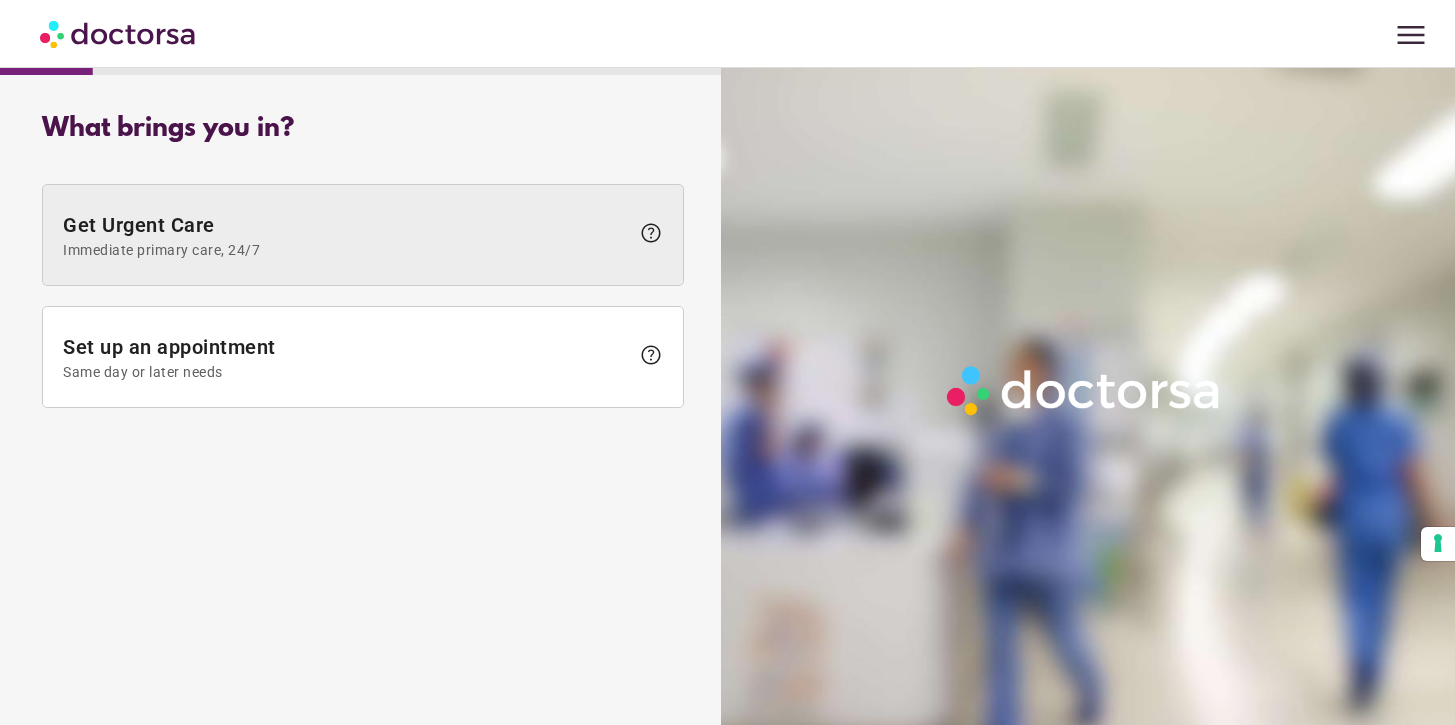 click at bounding box center (363, 235) 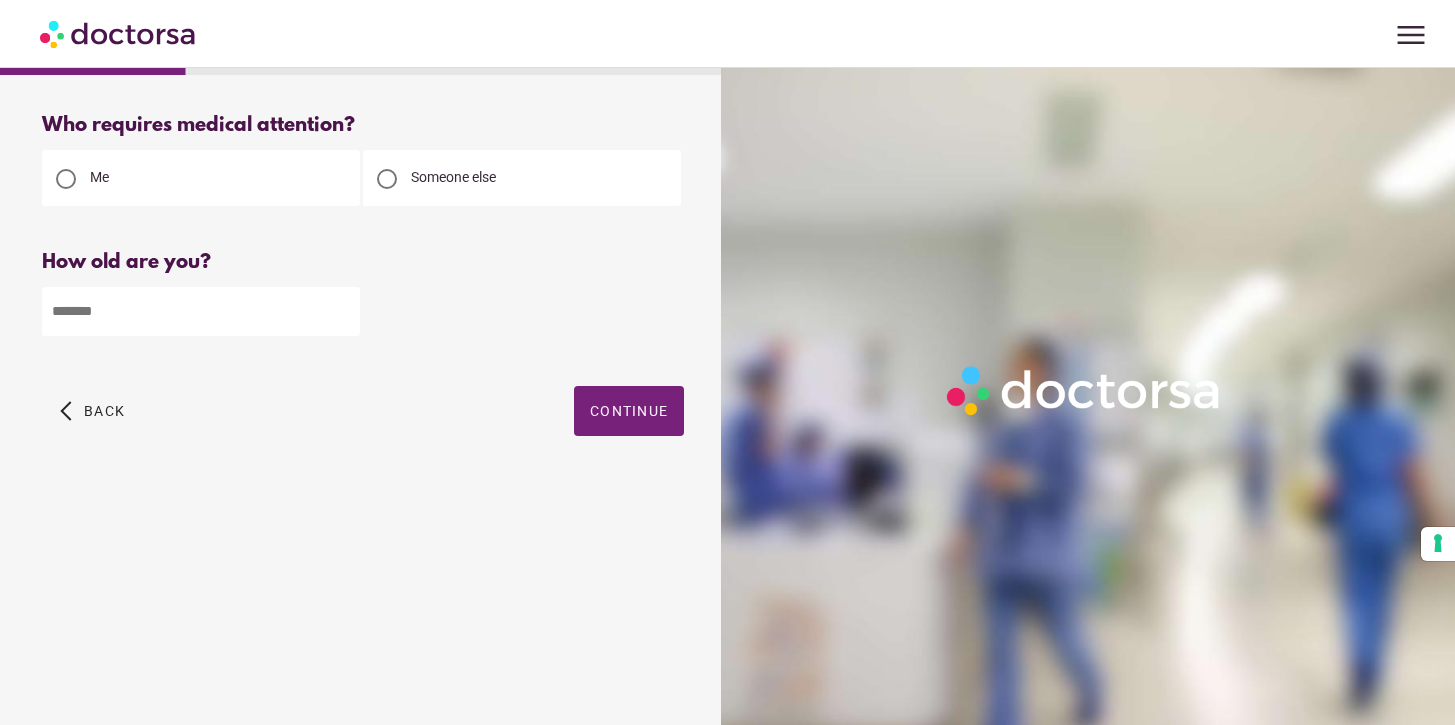 click at bounding box center [201, 311] 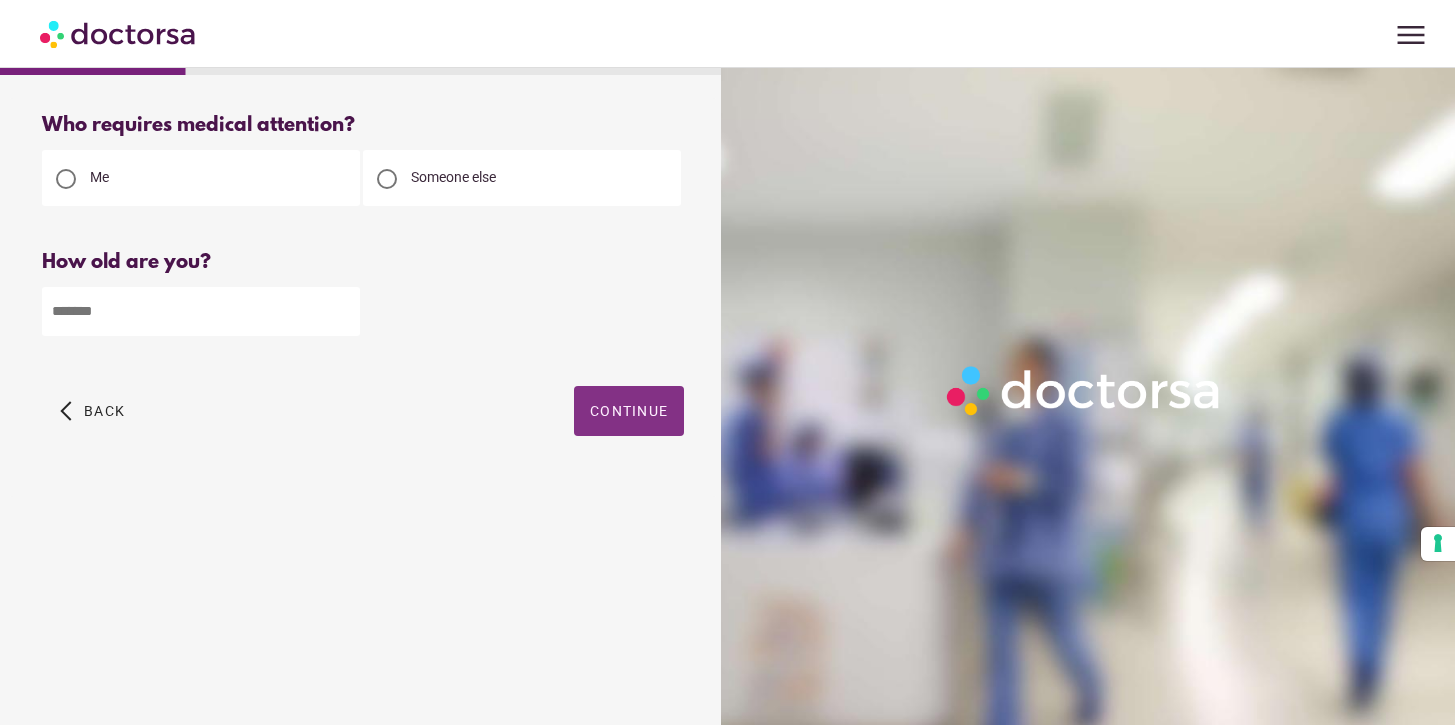 type on "**" 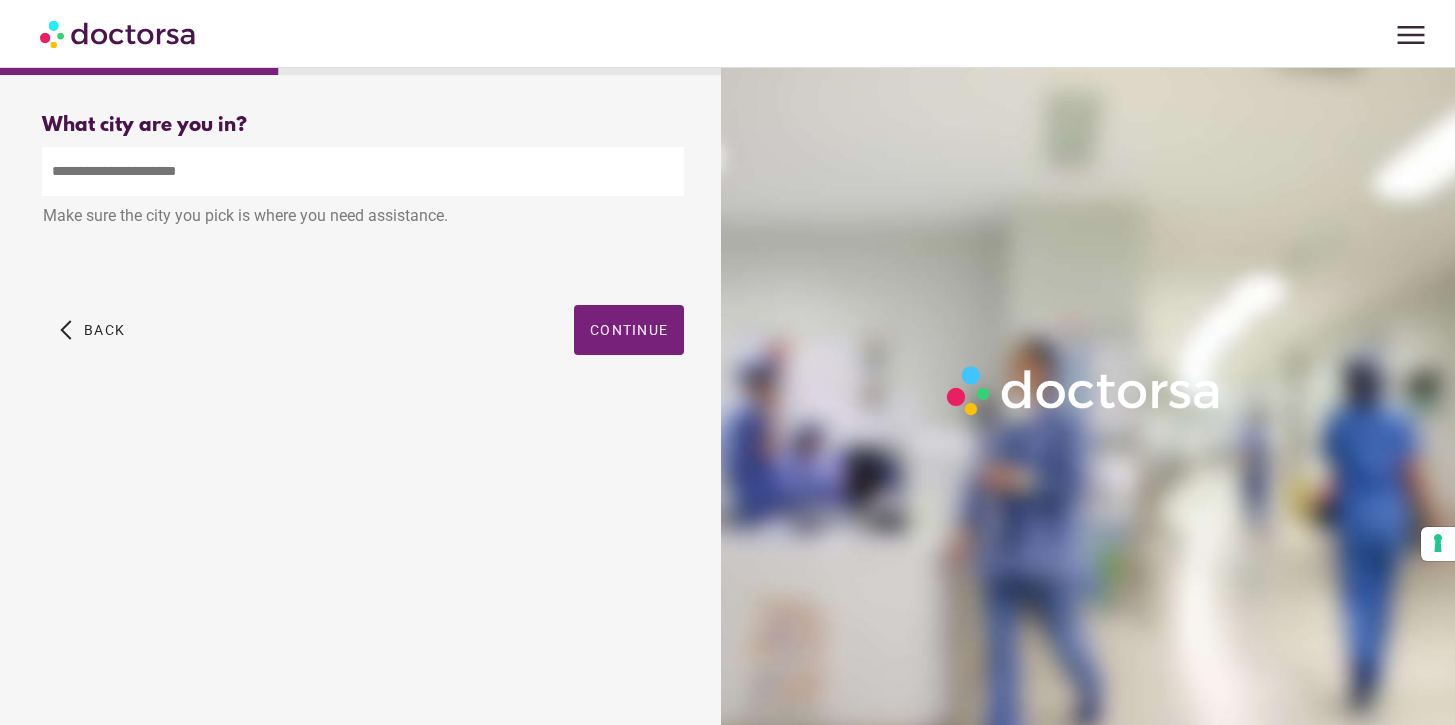 click at bounding box center (363, 171) 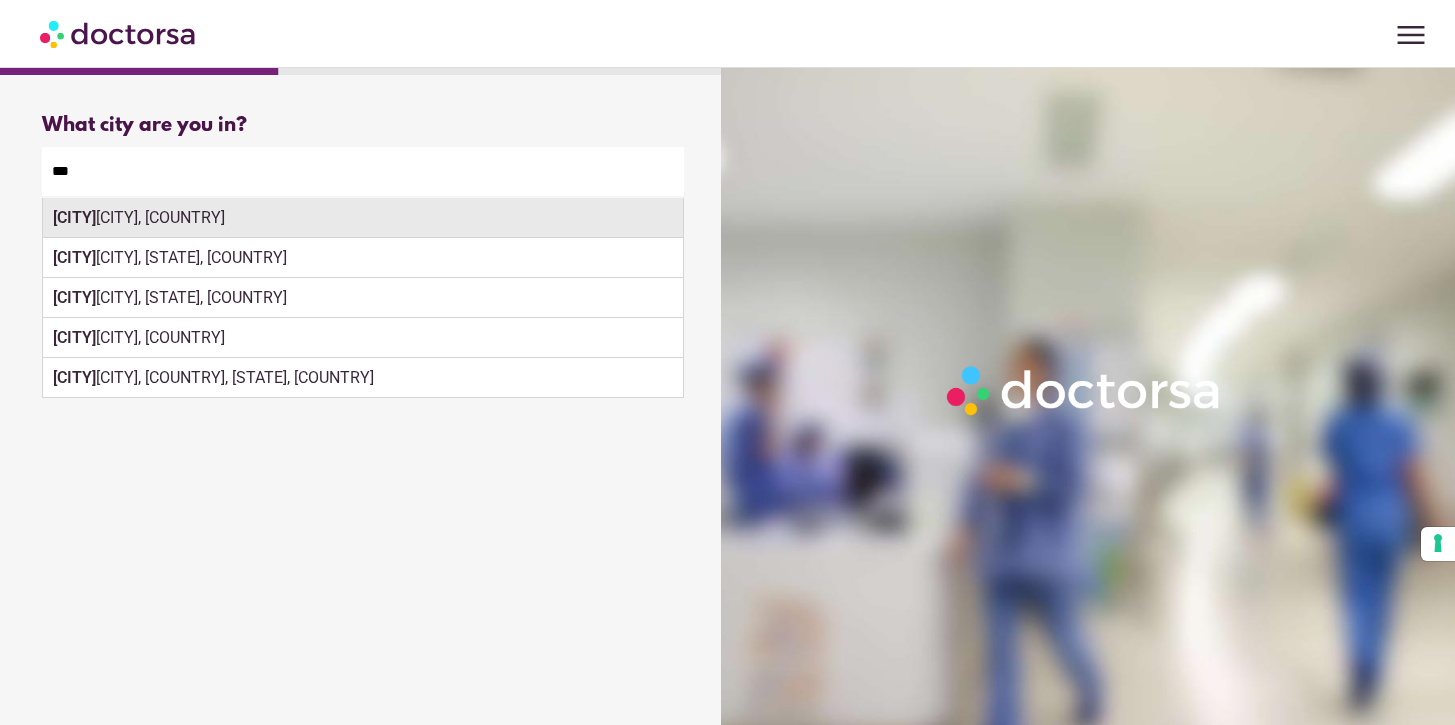type on "***" 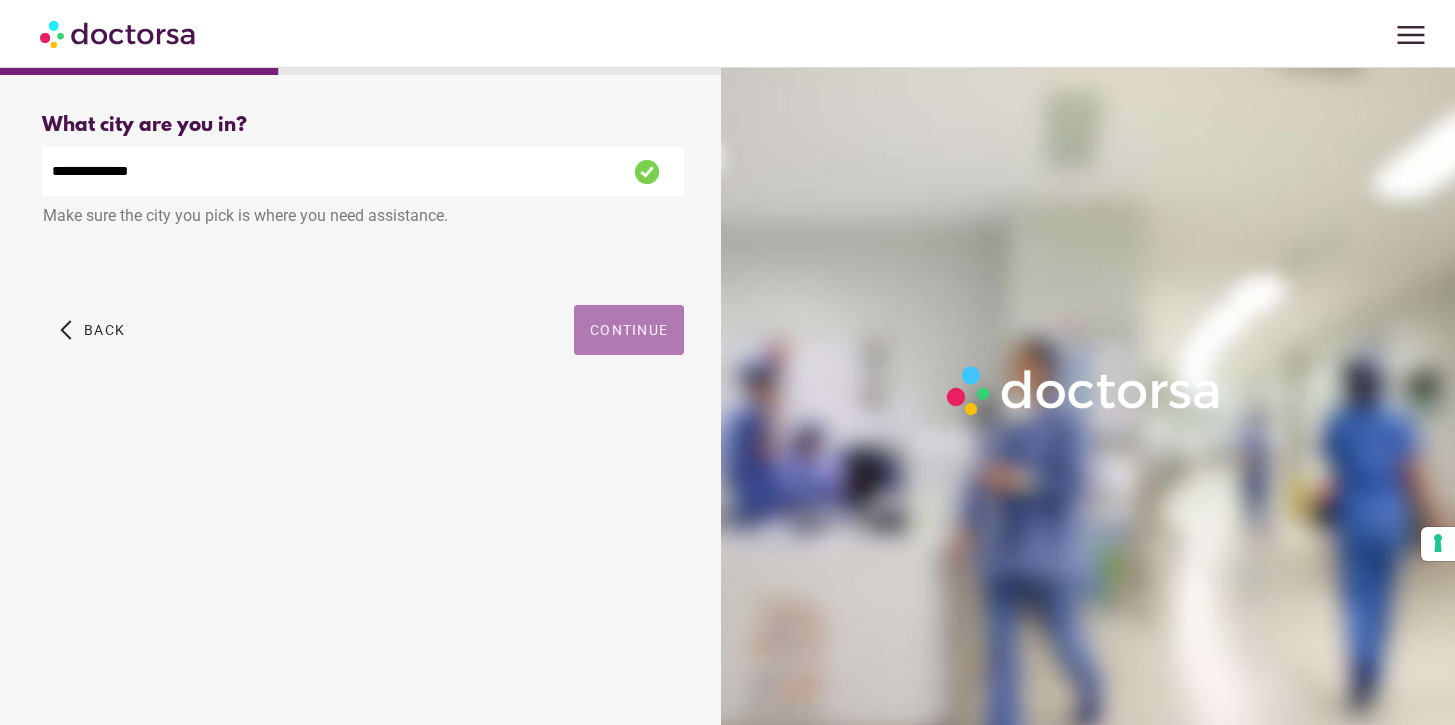 click on "Continue" at bounding box center [629, 330] 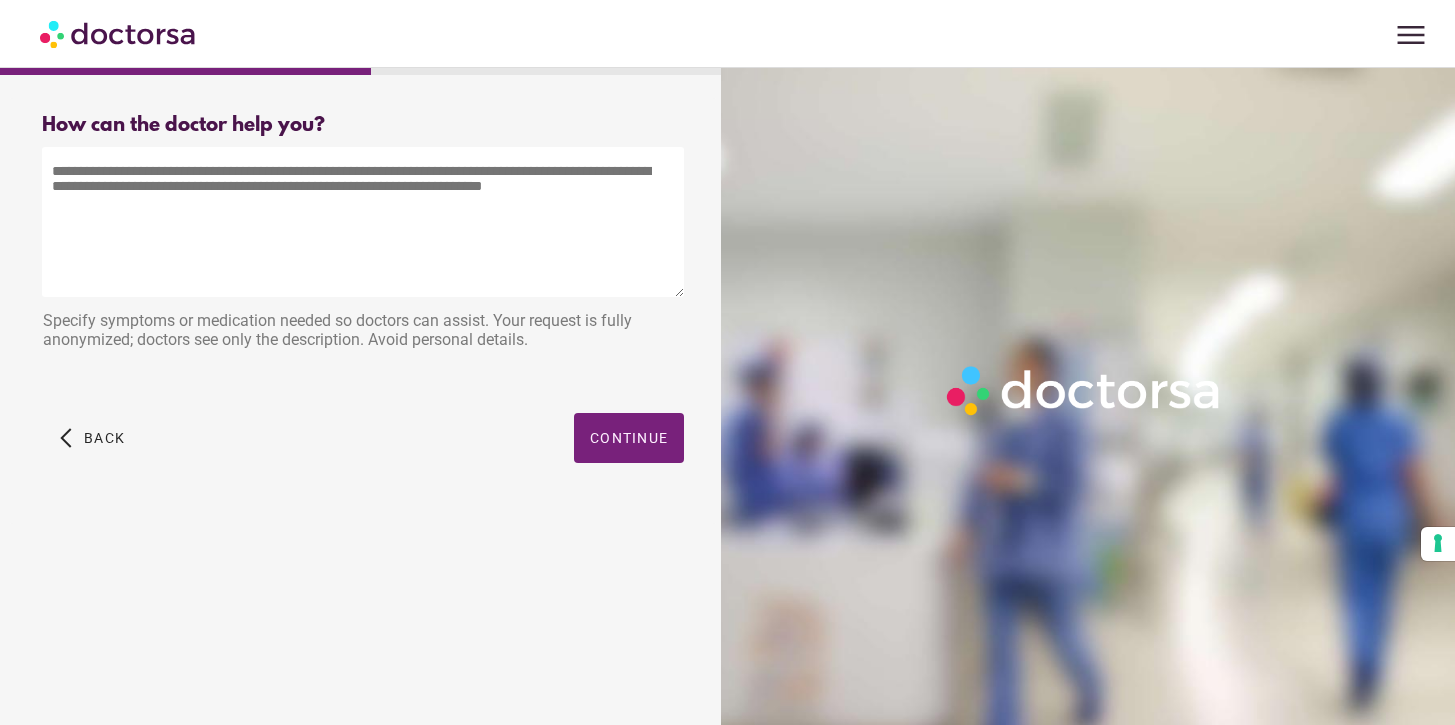 click at bounding box center (363, 222) 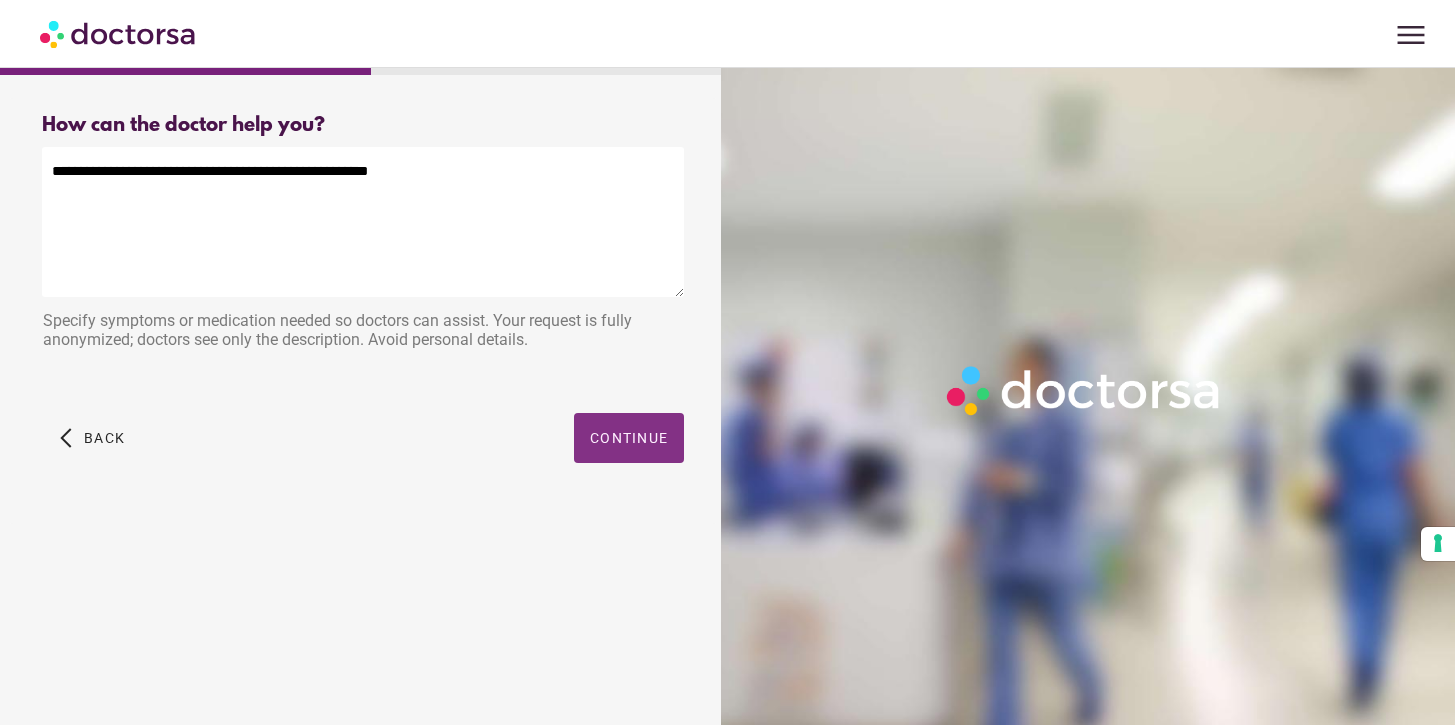 type on "**********" 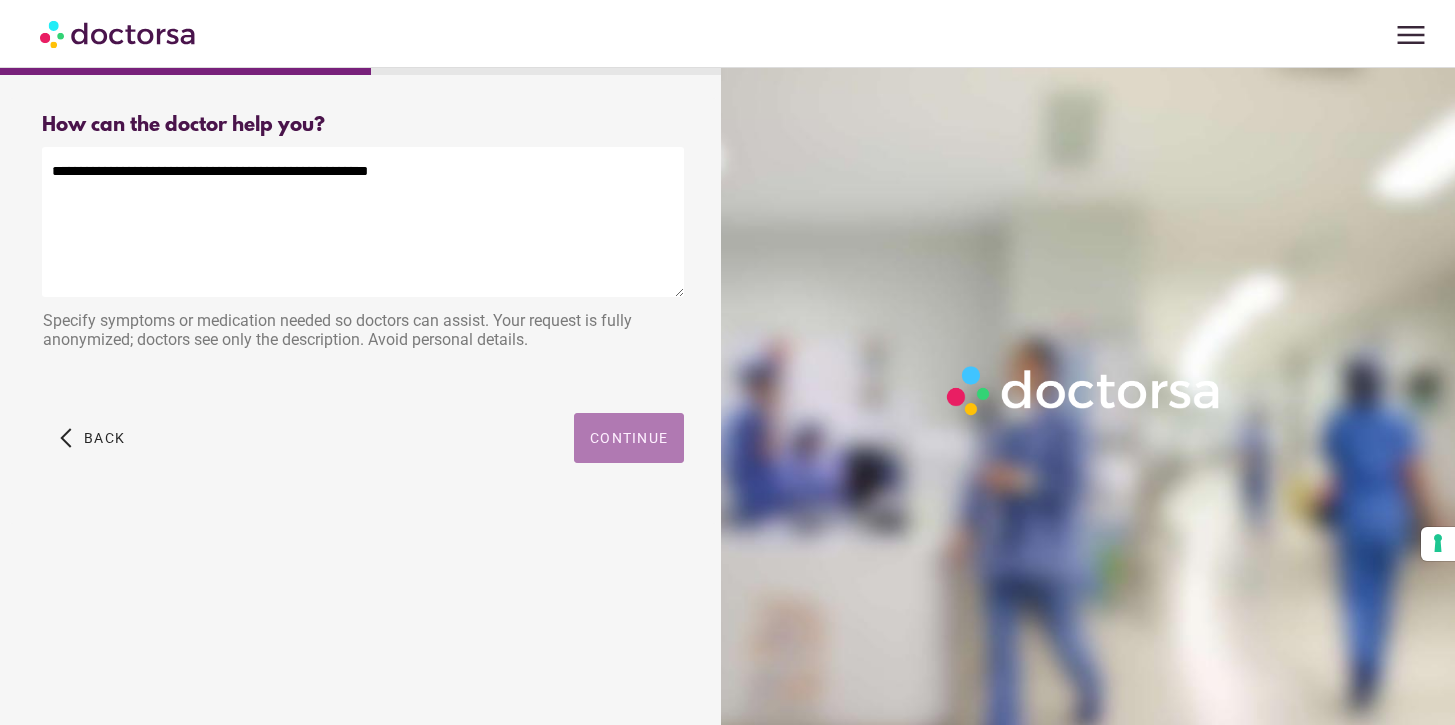 click at bounding box center [629, 438] 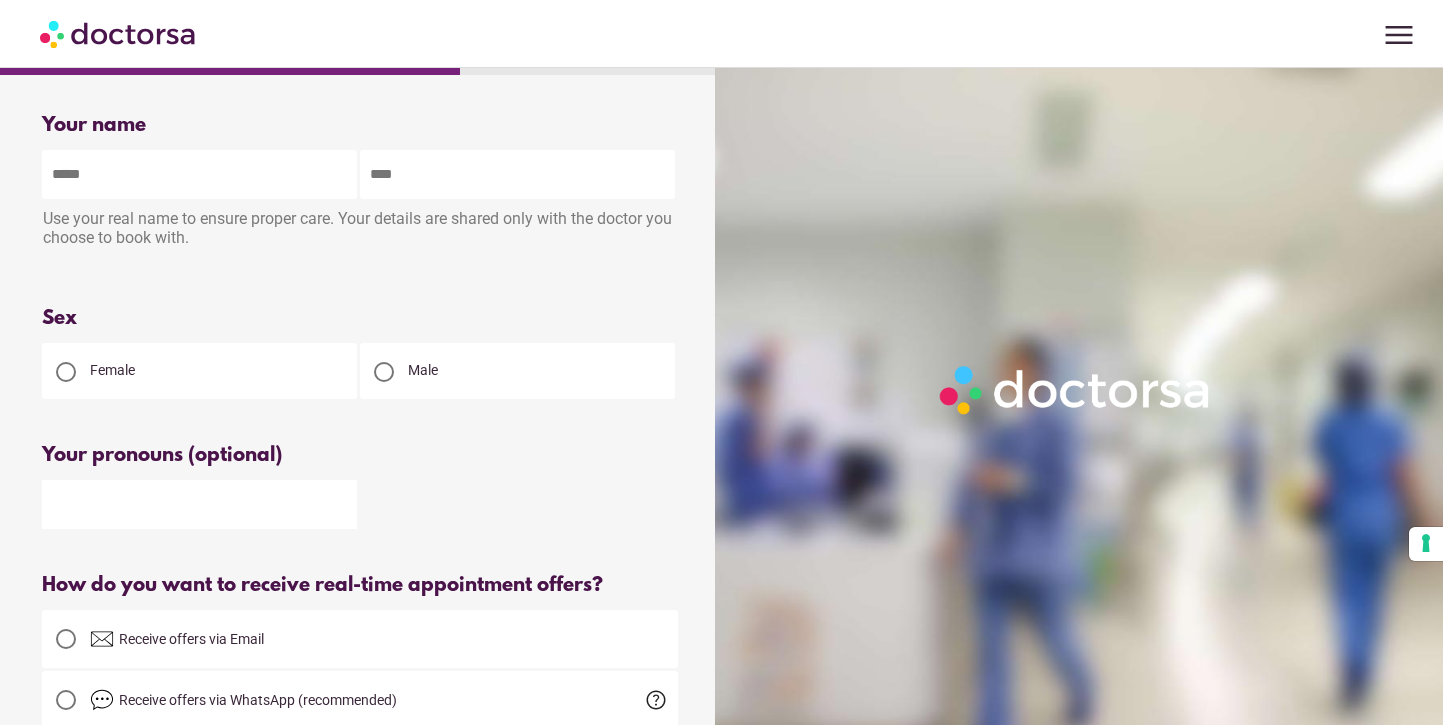 click at bounding box center [199, 174] 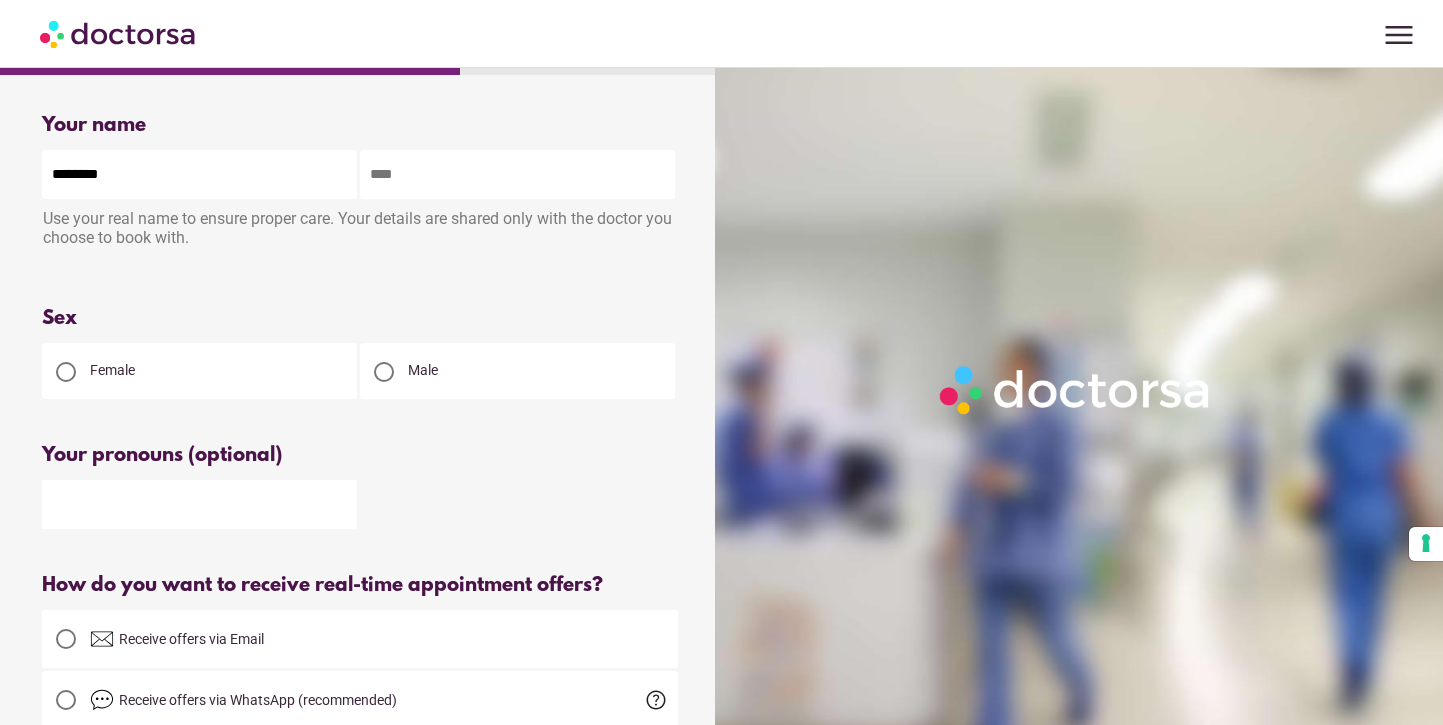 type on "******" 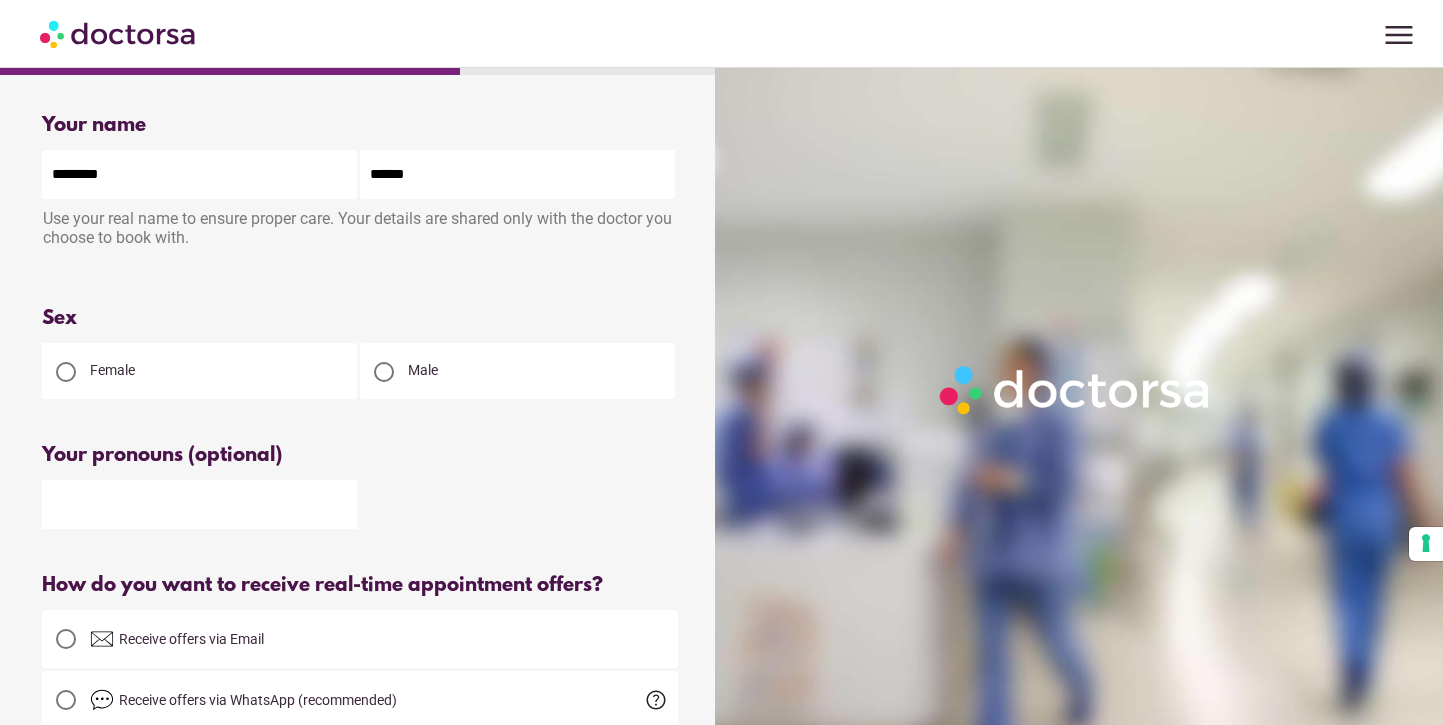 type on "**********" 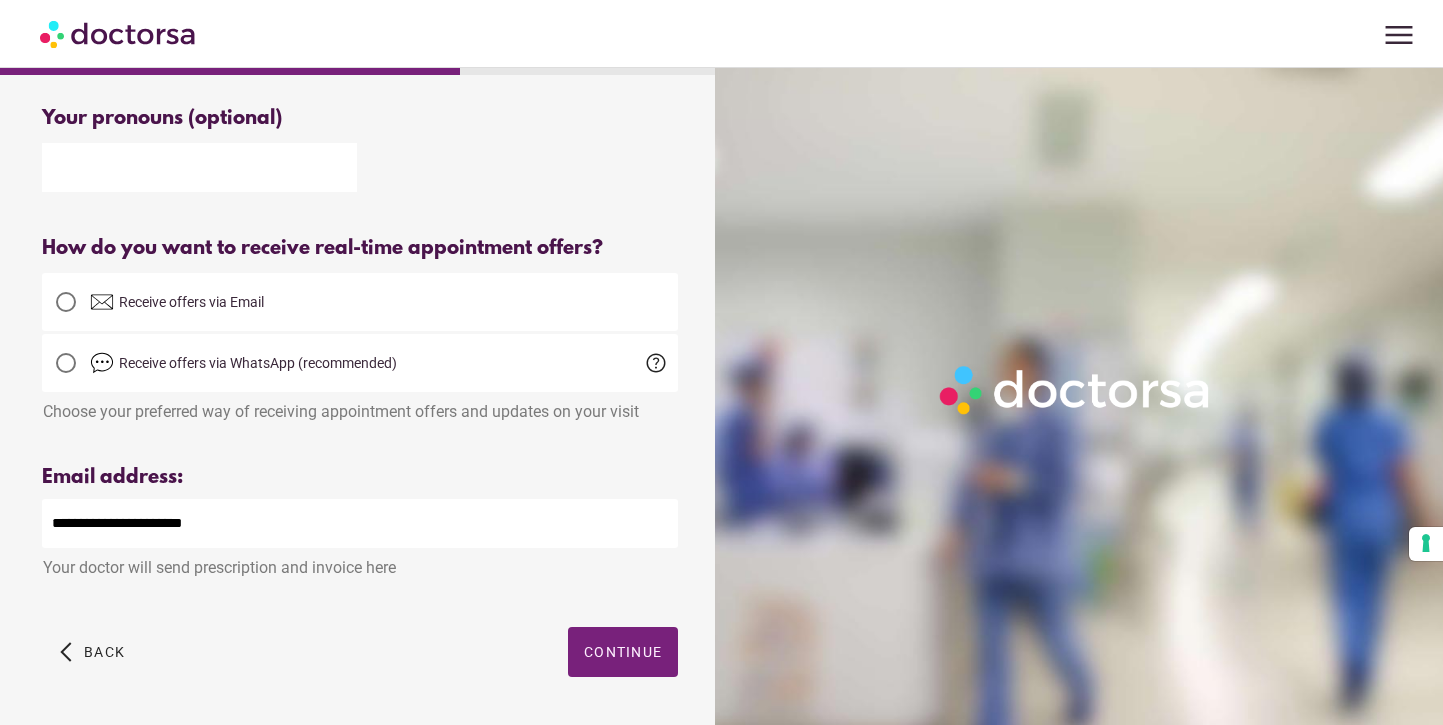 scroll, scrollTop: 406, scrollLeft: 0, axis: vertical 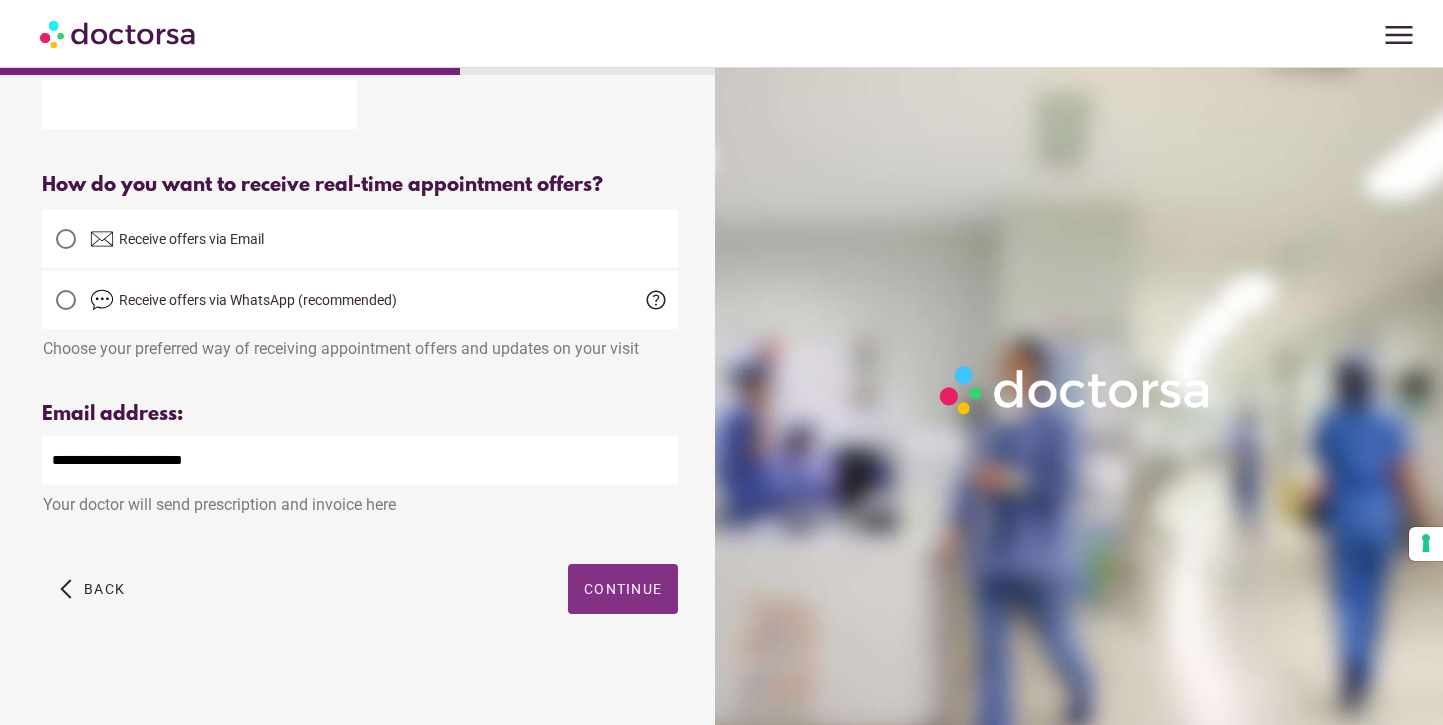 click on "Continue" at bounding box center [623, 589] 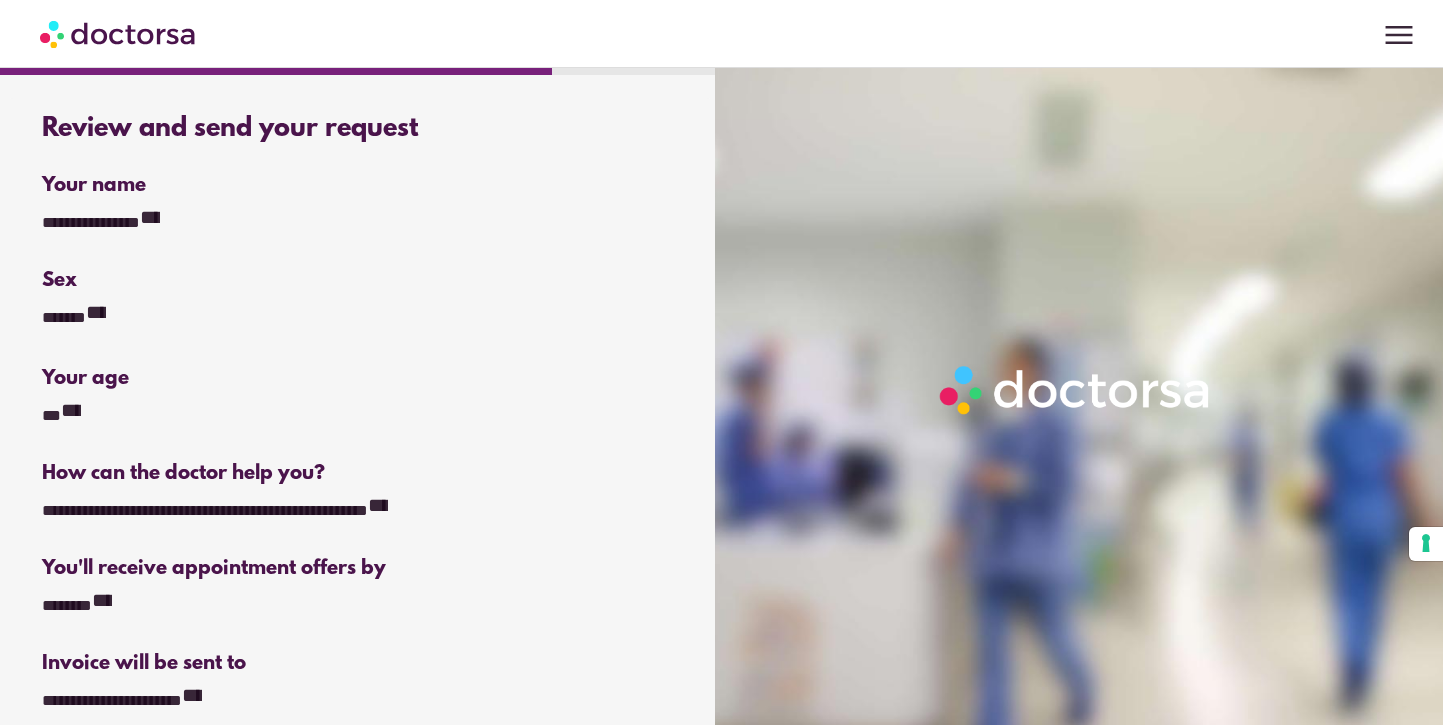 scroll, scrollTop: 419, scrollLeft: 0, axis: vertical 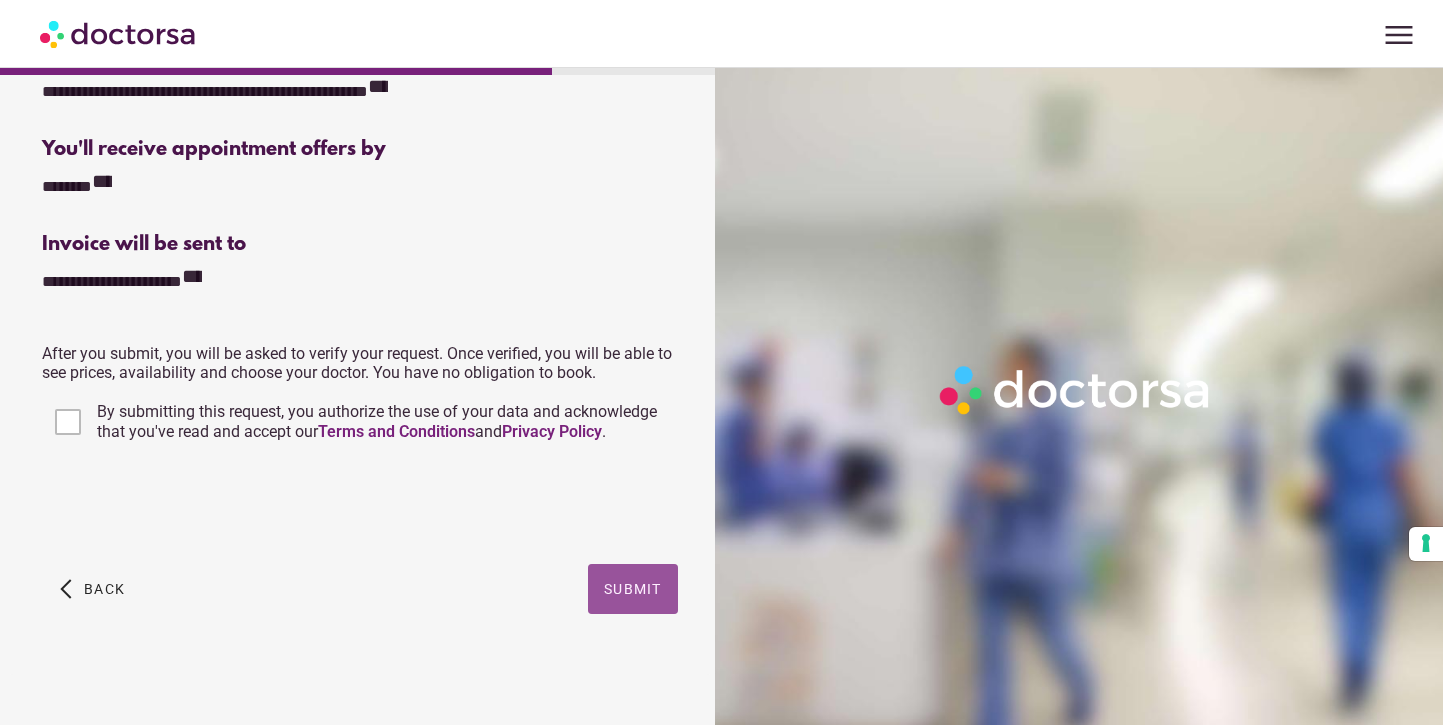 click on "Submit" at bounding box center (633, 589) 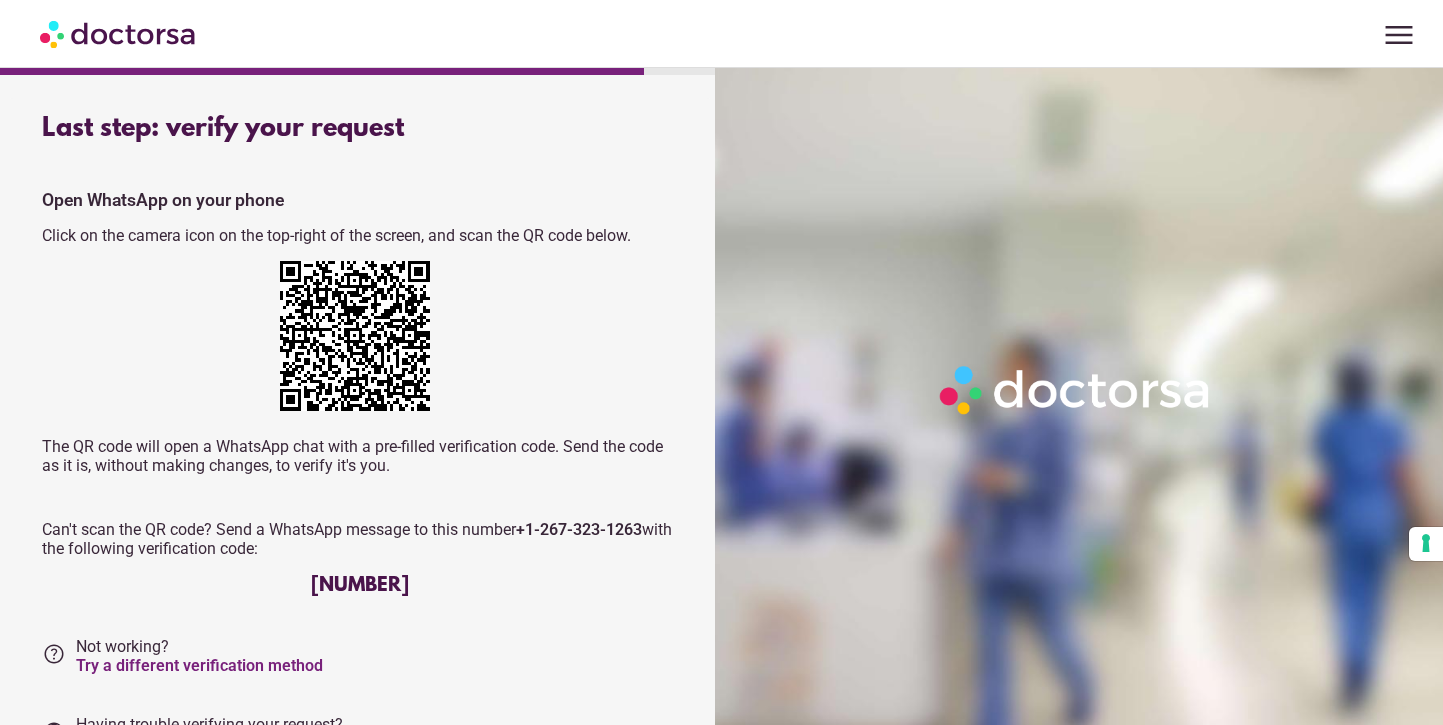scroll, scrollTop: 0, scrollLeft: 0, axis: both 